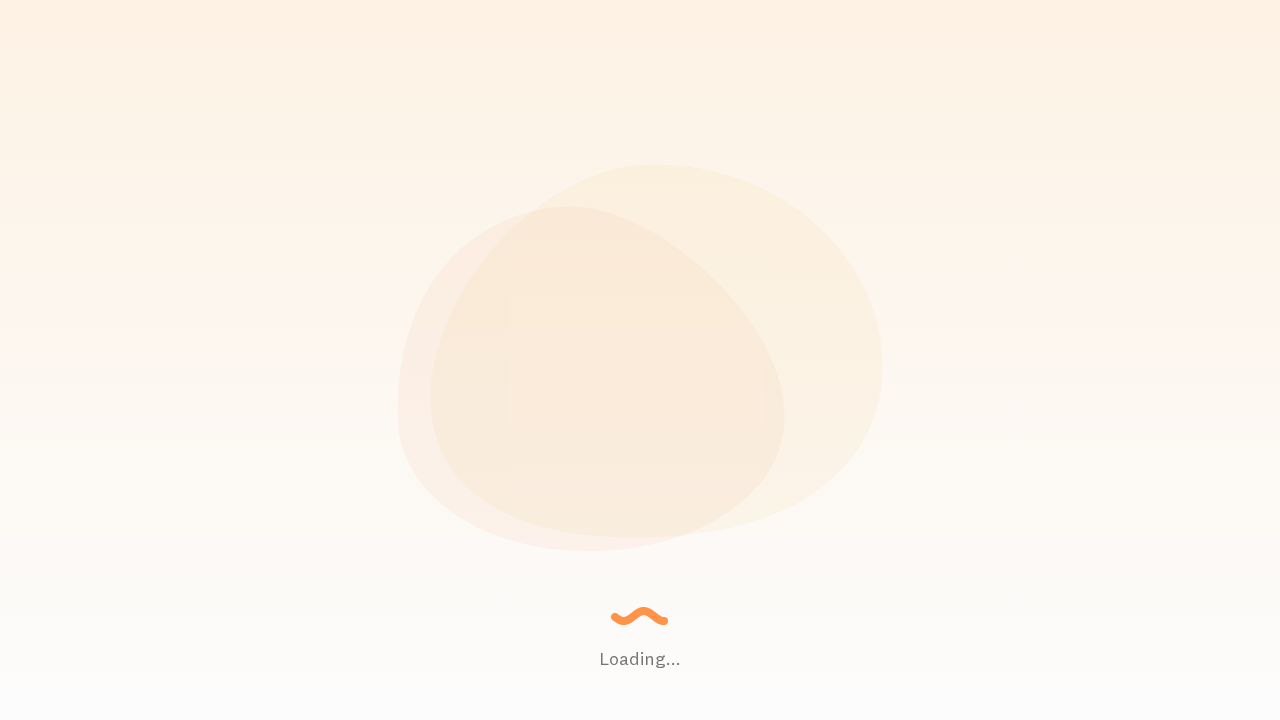 scroll, scrollTop: 0, scrollLeft: 0, axis: both 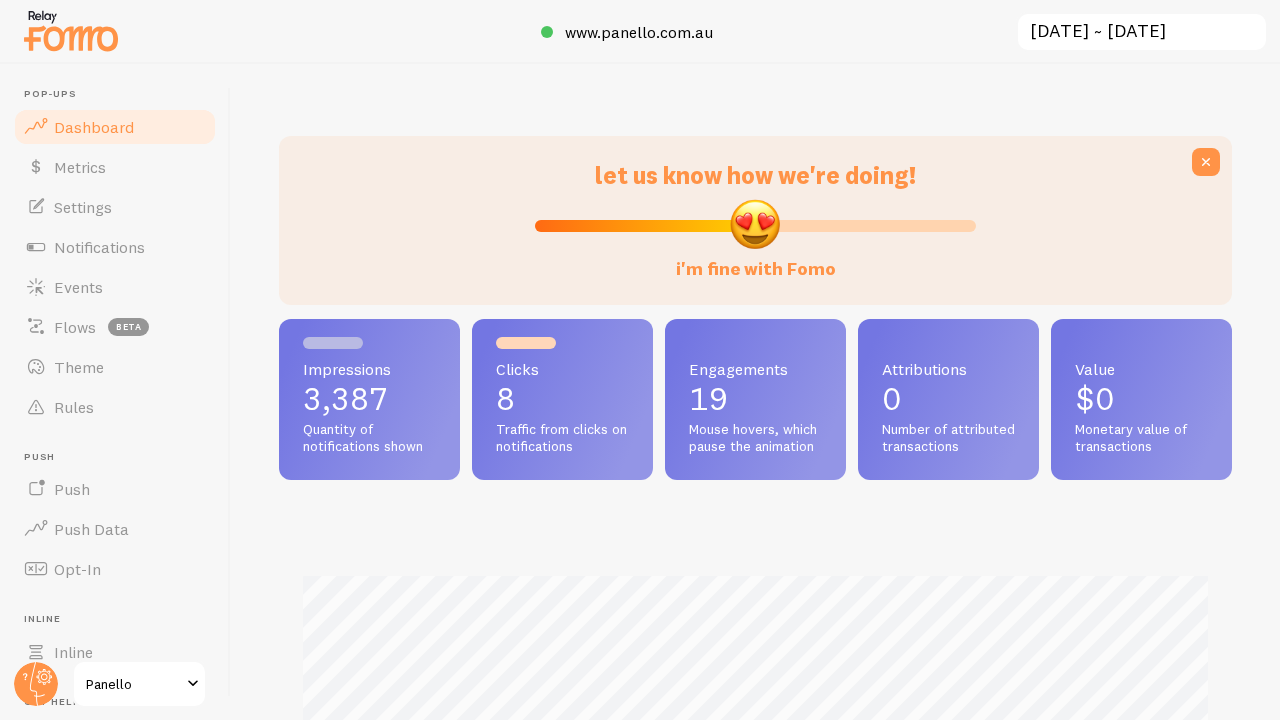 click on "Dashboard" at bounding box center (94, 127) 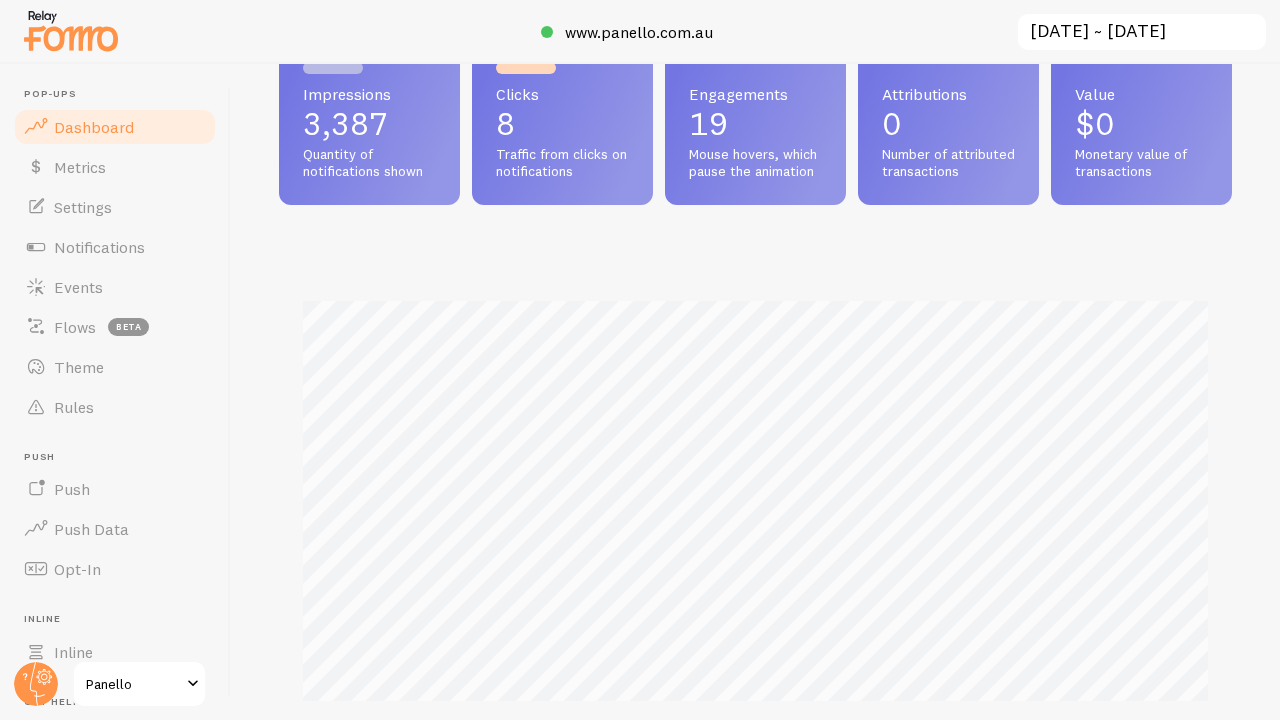 scroll, scrollTop: 274, scrollLeft: 0, axis: vertical 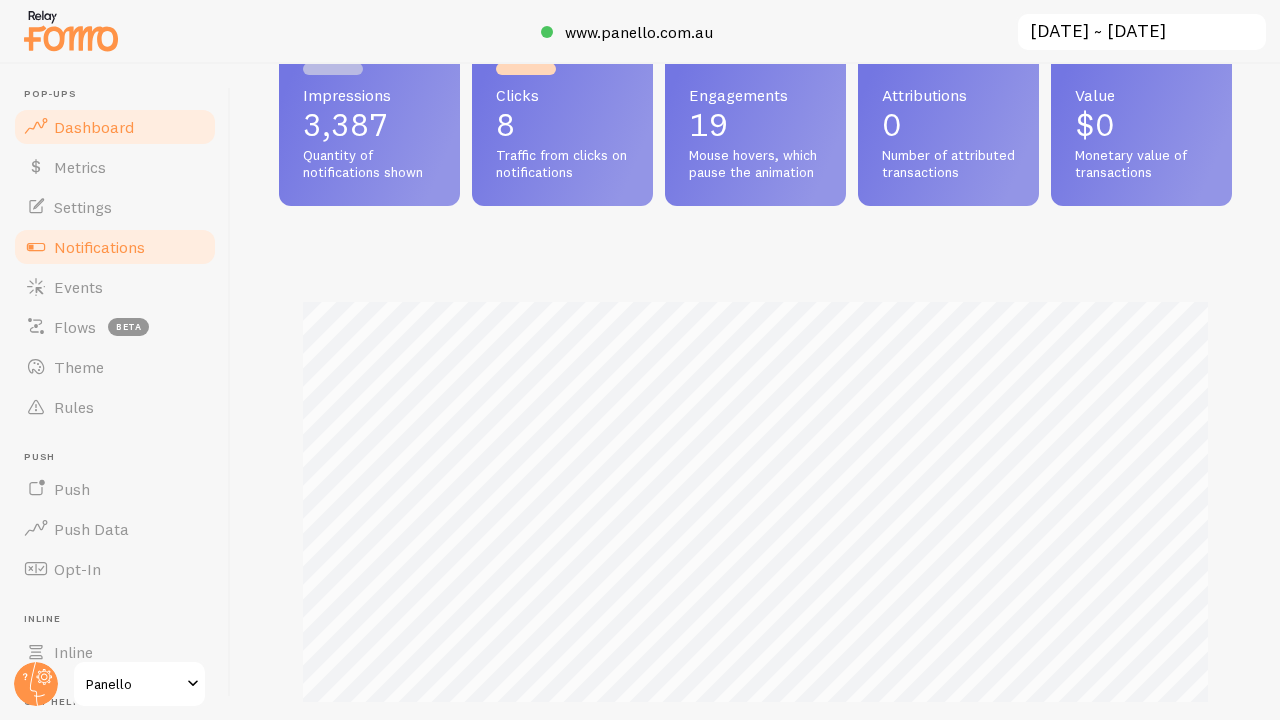 click on "Notifications" at bounding box center [99, 247] 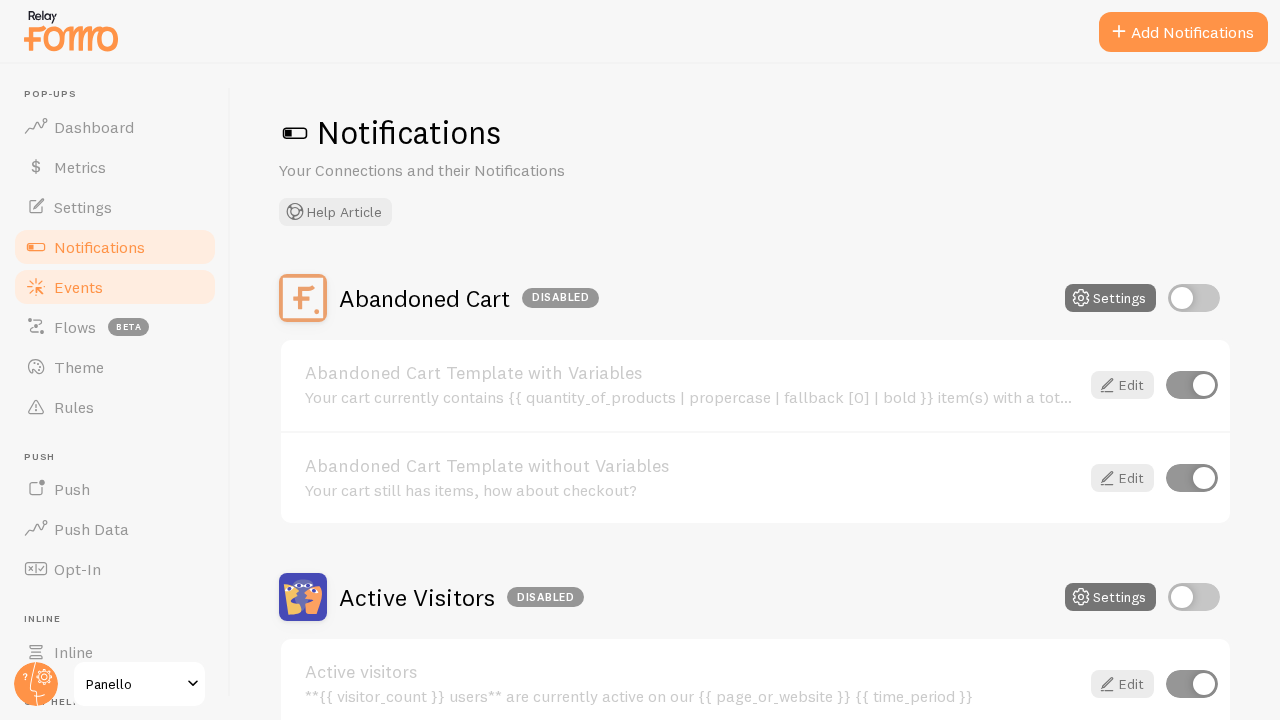 click on "Events" at bounding box center [115, 287] 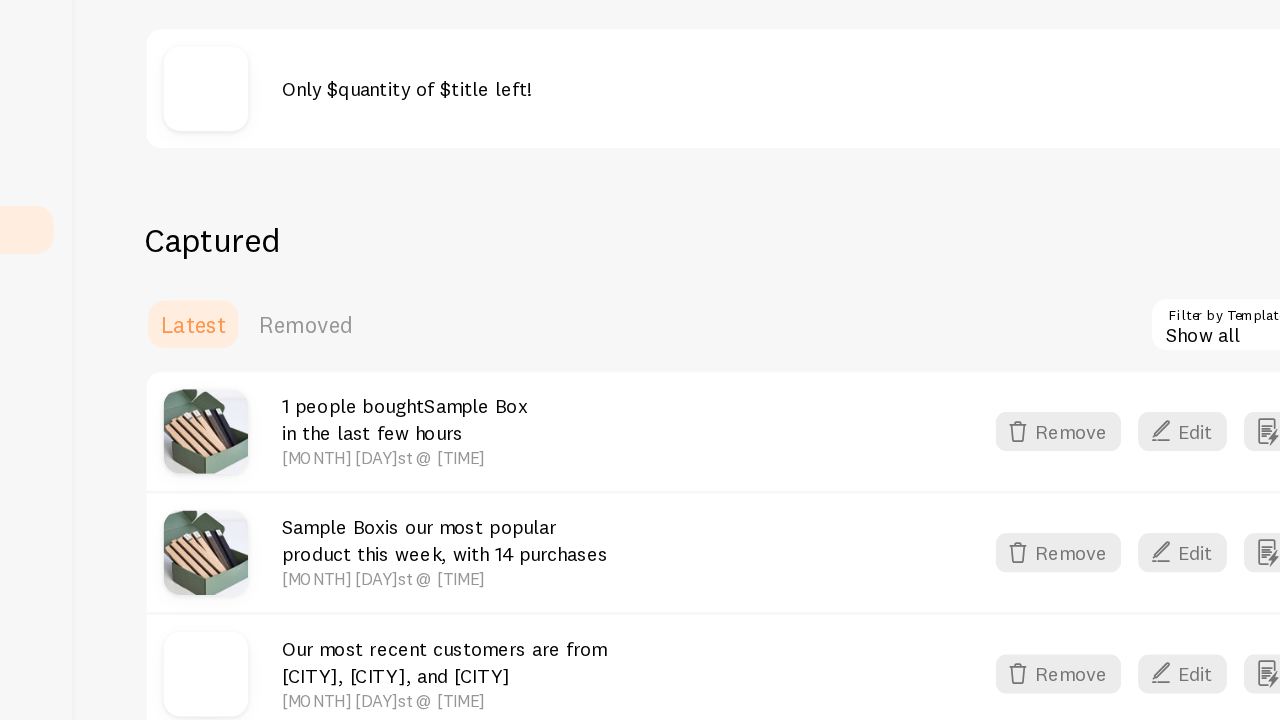 scroll, scrollTop: 0, scrollLeft: 0, axis: both 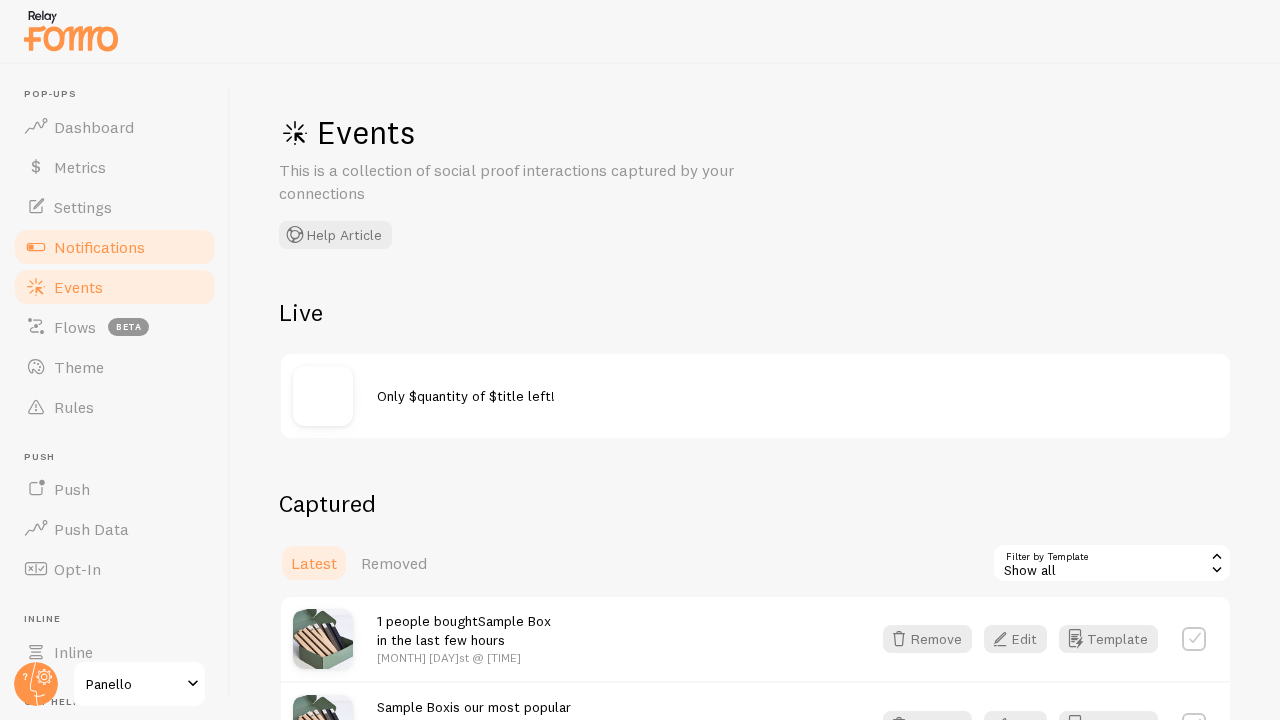 click on "Notifications" at bounding box center (99, 247) 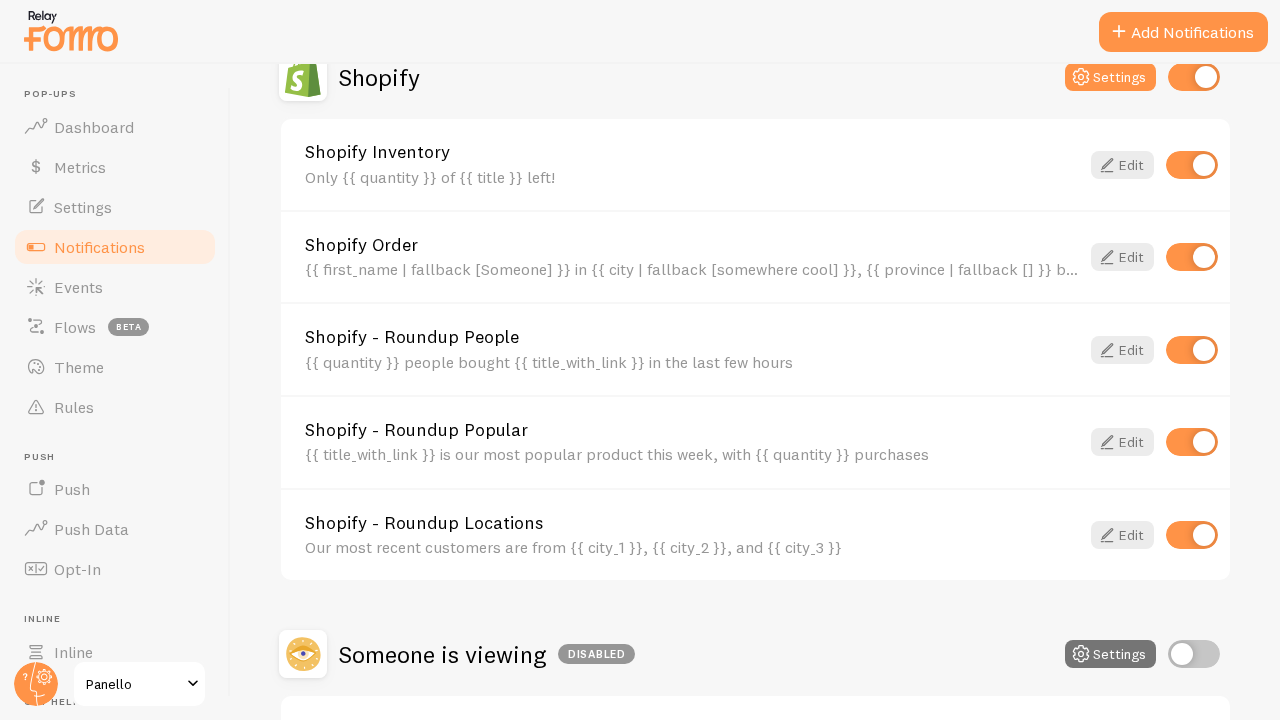 scroll, scrollTop: 934, scrollLeft: 0, axis: vertical 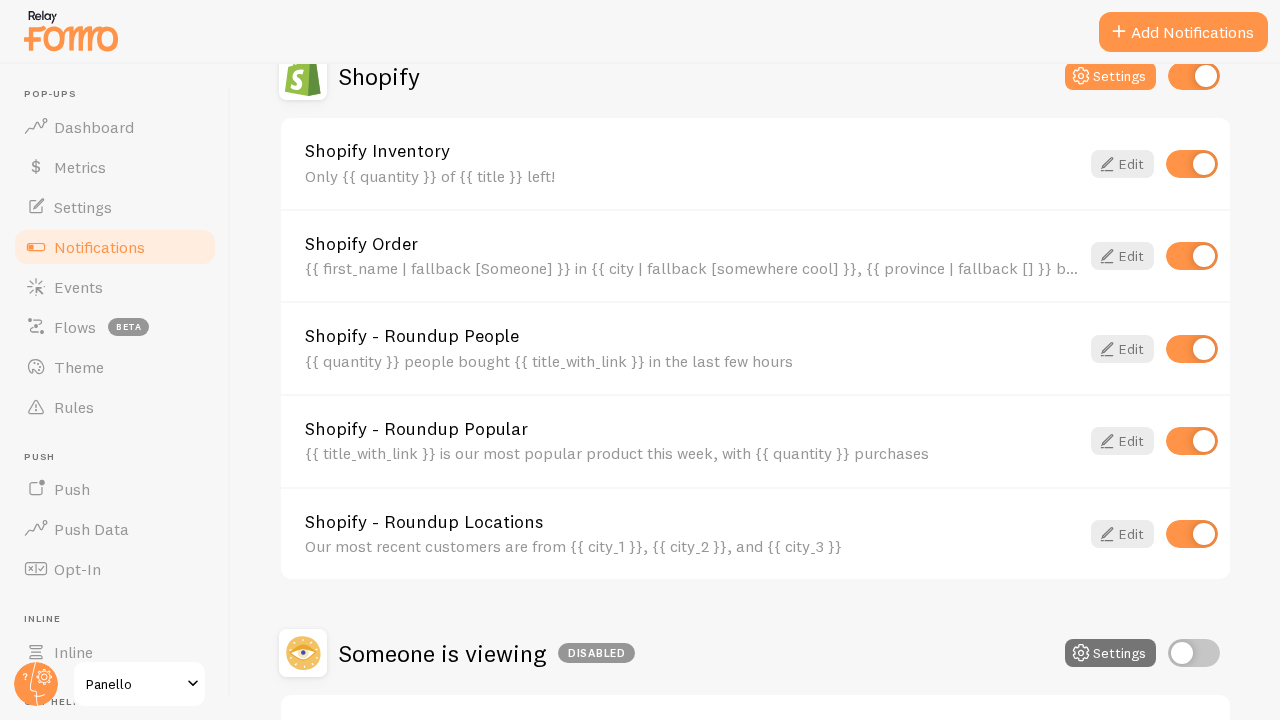 click on "Shopify Order" at bounding box center [692, 244] 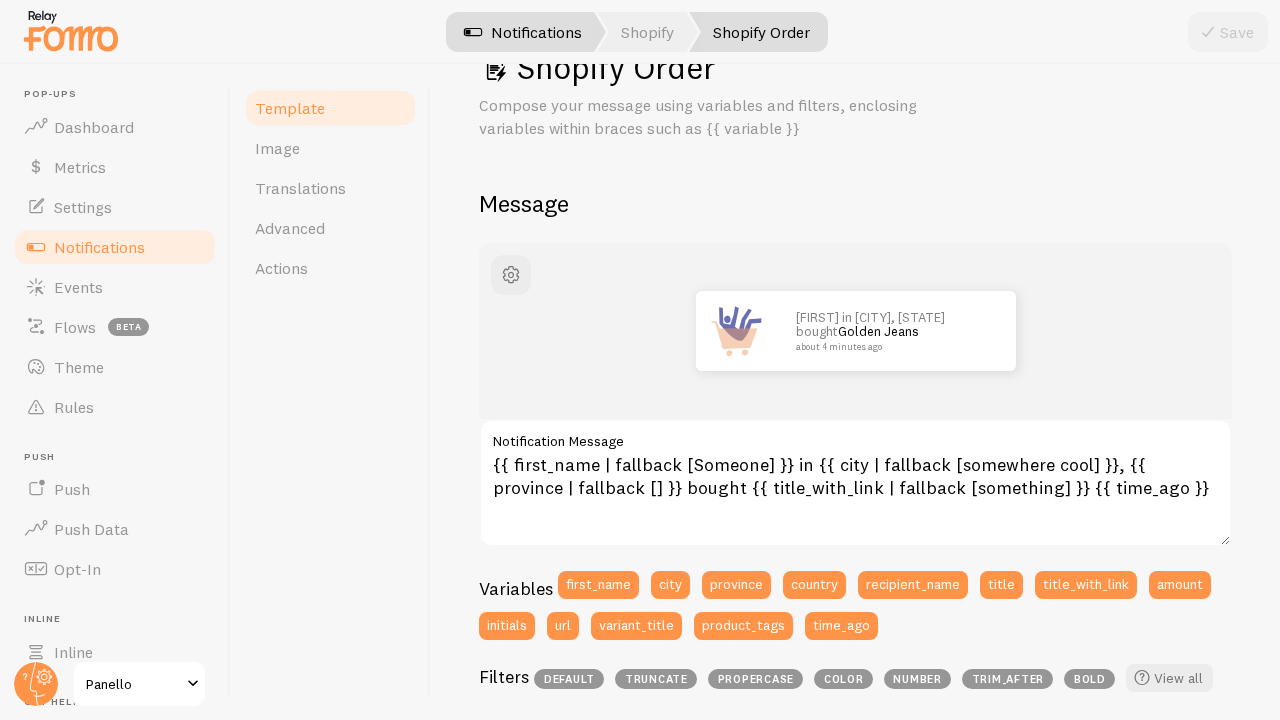 scroll, scrollTop: 75, scrollLeft: 0, axis: vertical 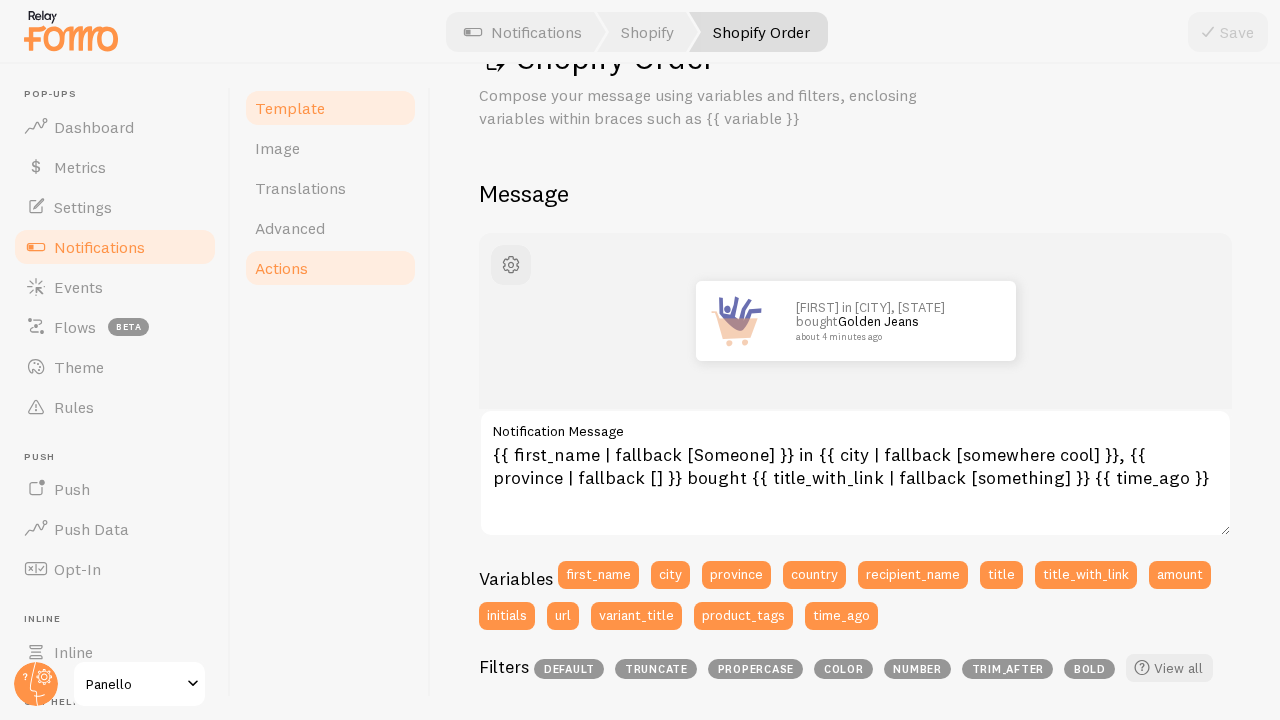 click on "Actions" at bounding box center [281, 268] 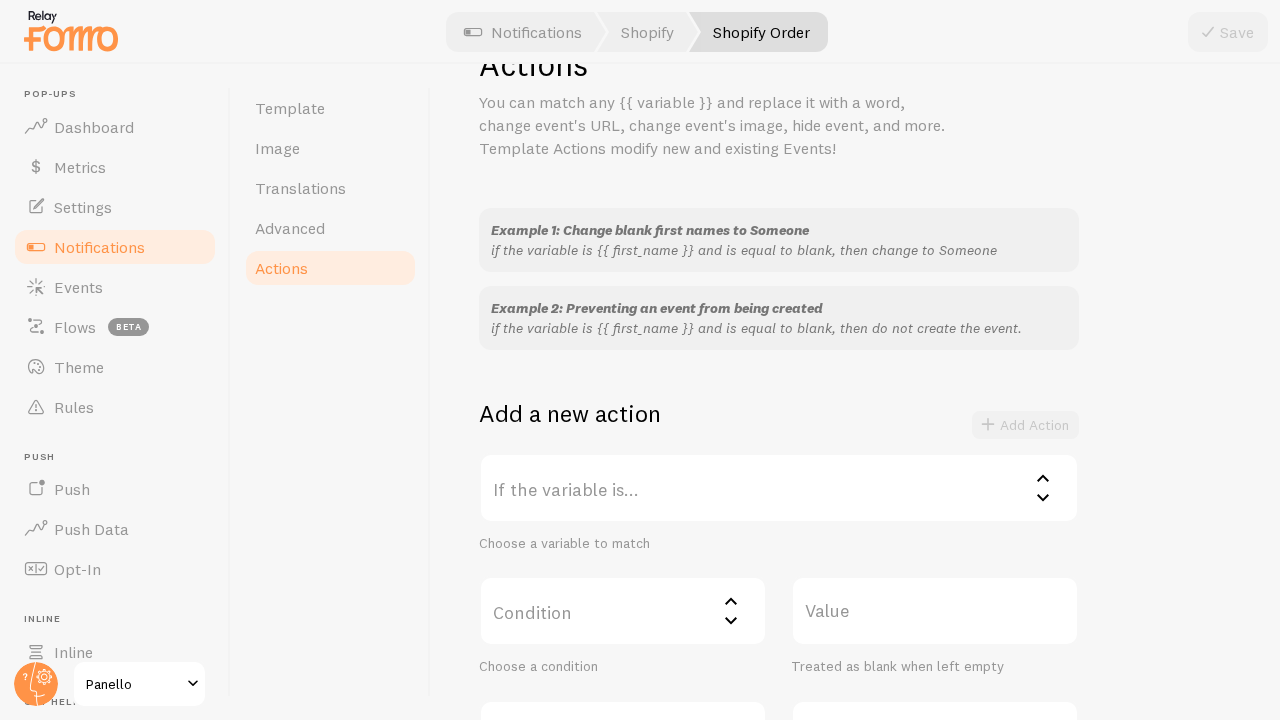 scroll, scrollTop: 163, scrollLeft: 0, axis: vertical 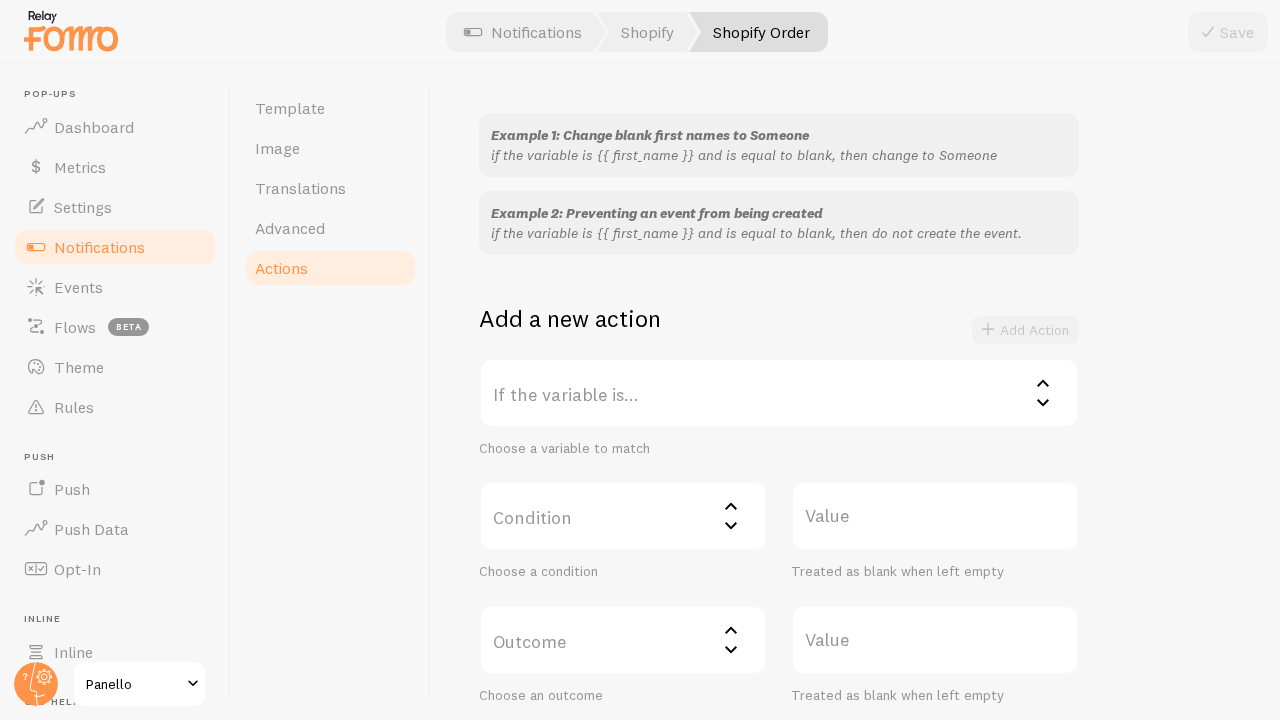 click on "If the variable is..." at bounding box center [779, 393] 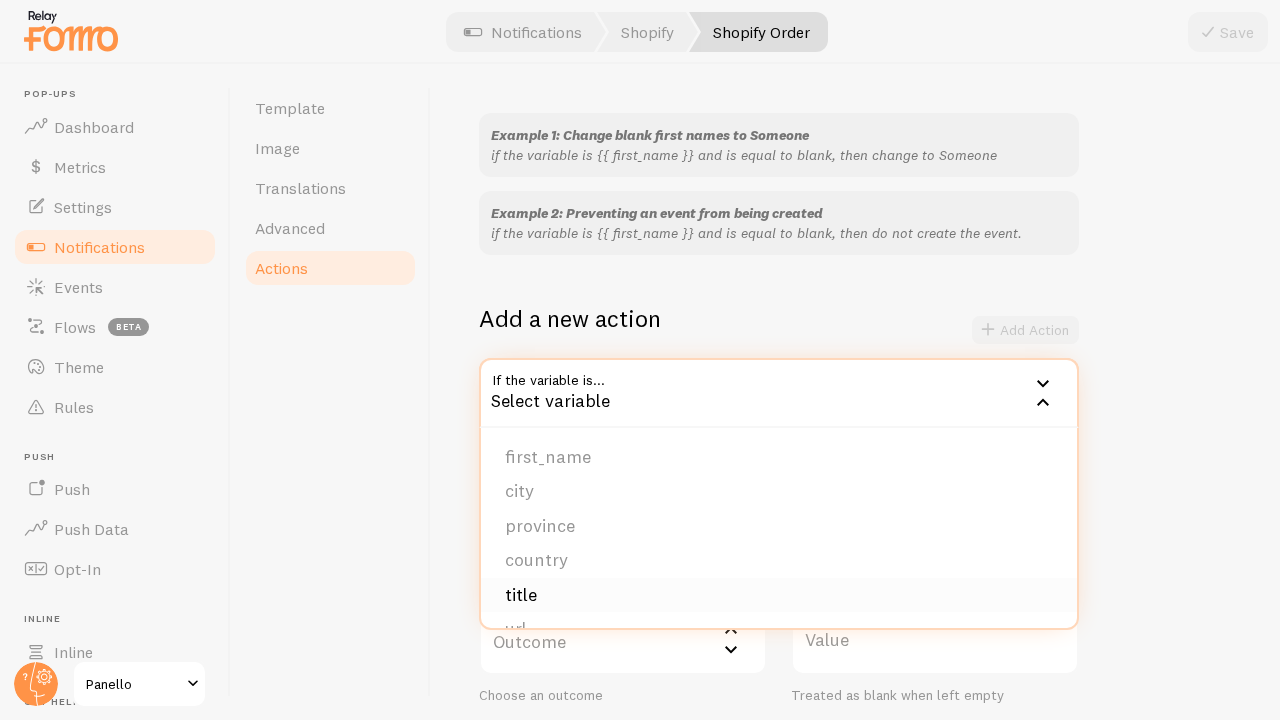 click on "title" at bounding box center (779, 595) 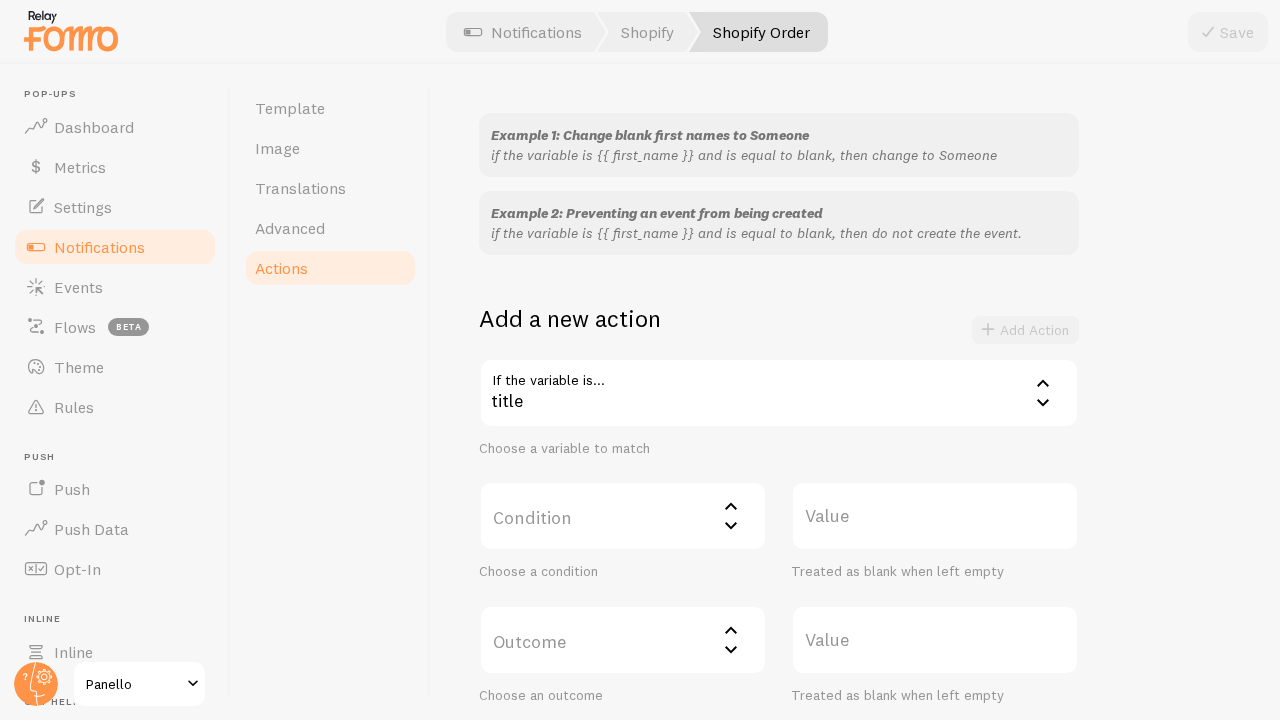 scroll, scrollTop: 319, scrollLeft: 0, axis: vertical 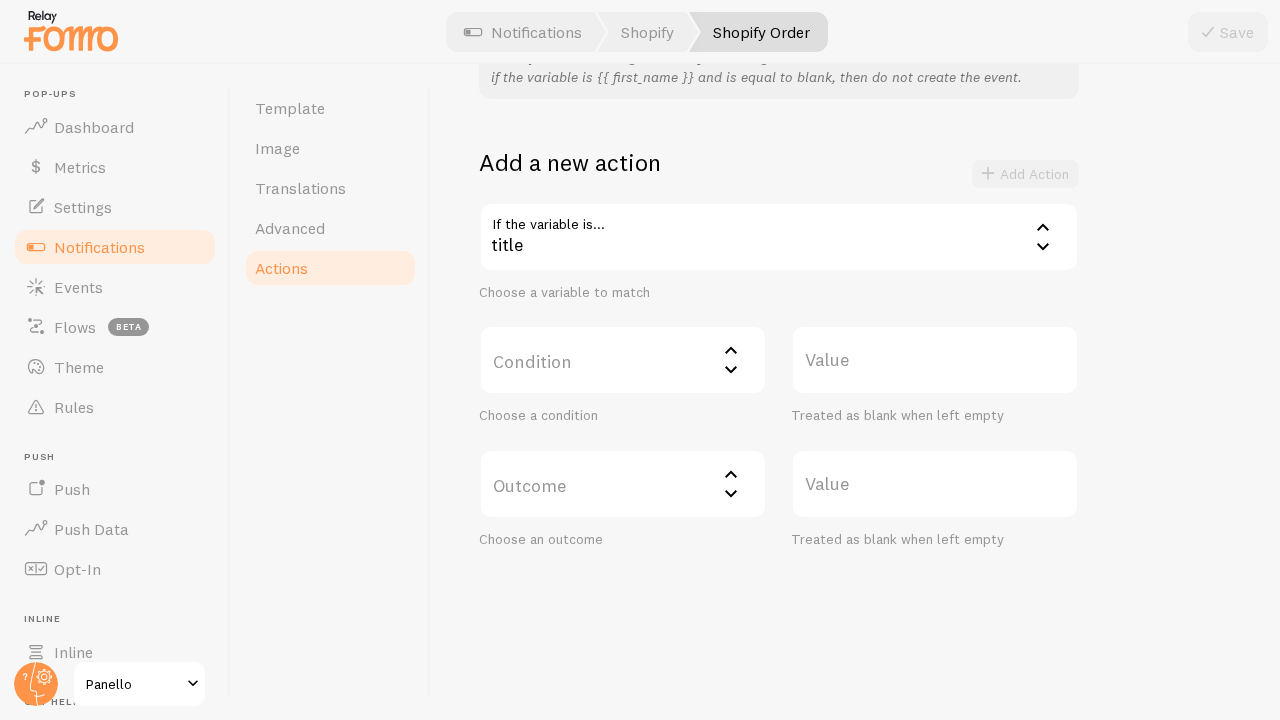 click on "Condition" at bounding box center [623, 360] 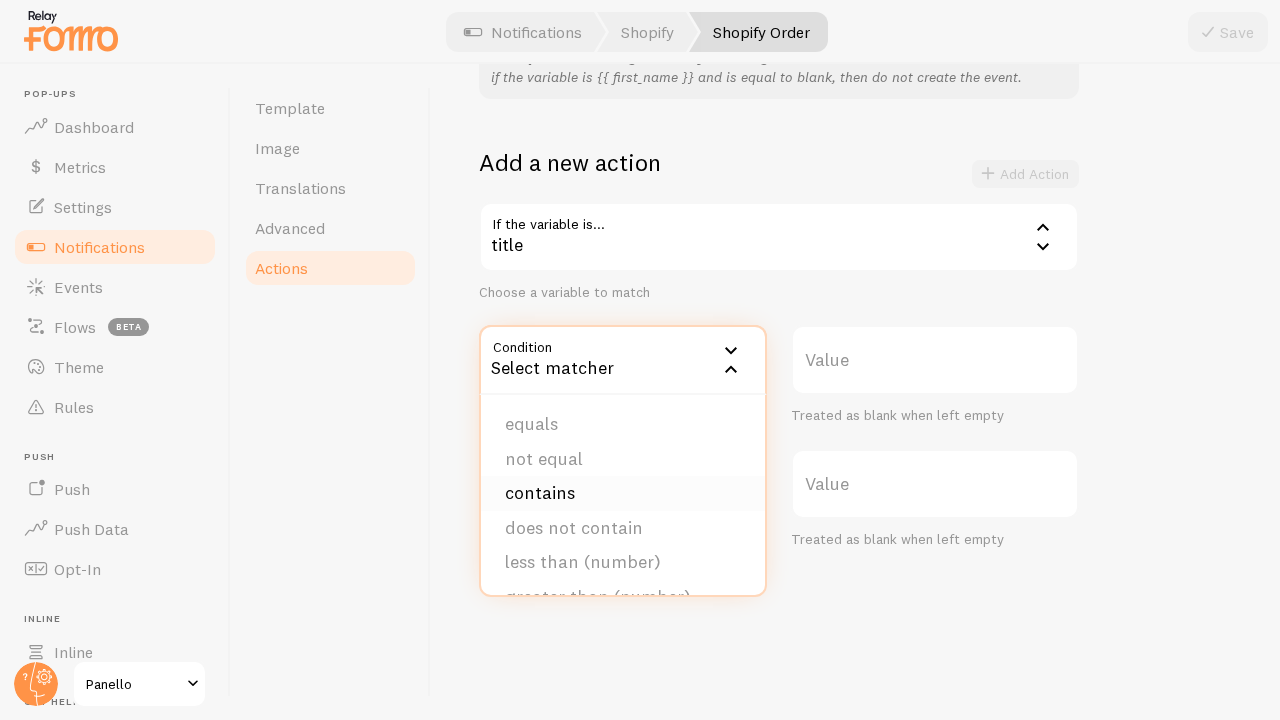 click on "contains" at bounding box center [623, 493] 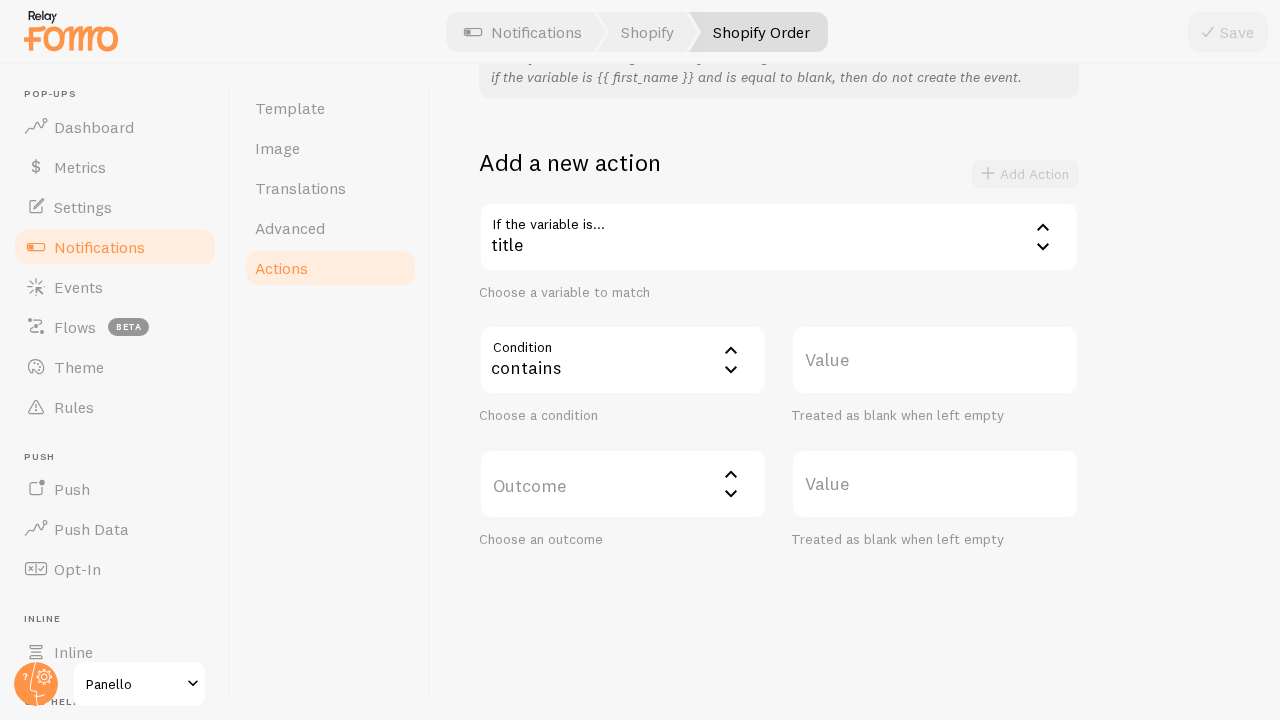 click on "Value" at bounding box center (935, 360) 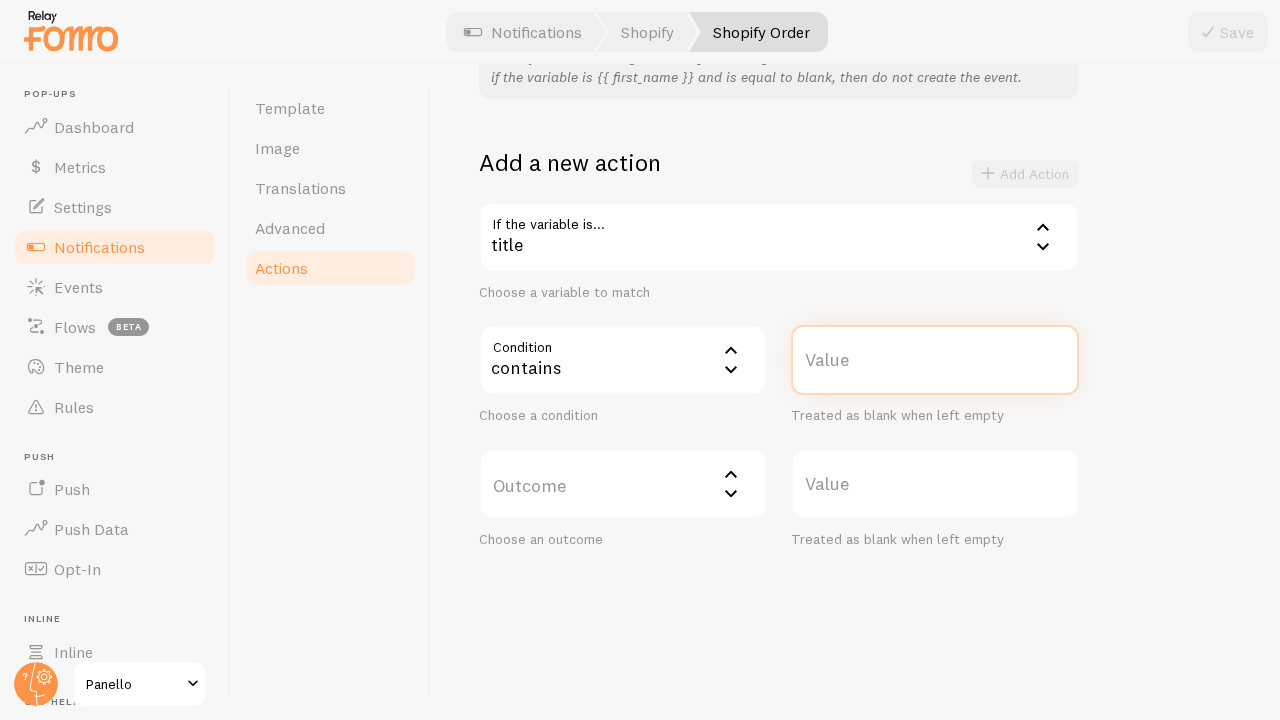 click on "Value" at bounding box center [935, 360] 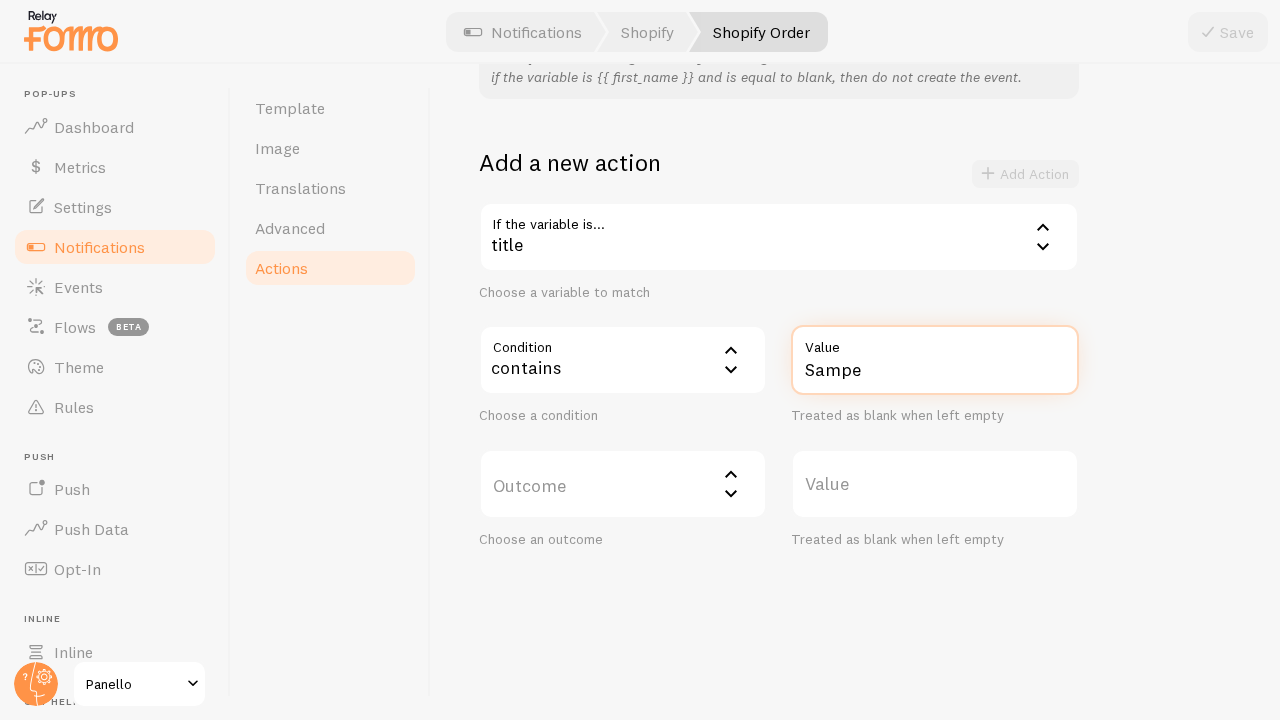 type on "Sampe" 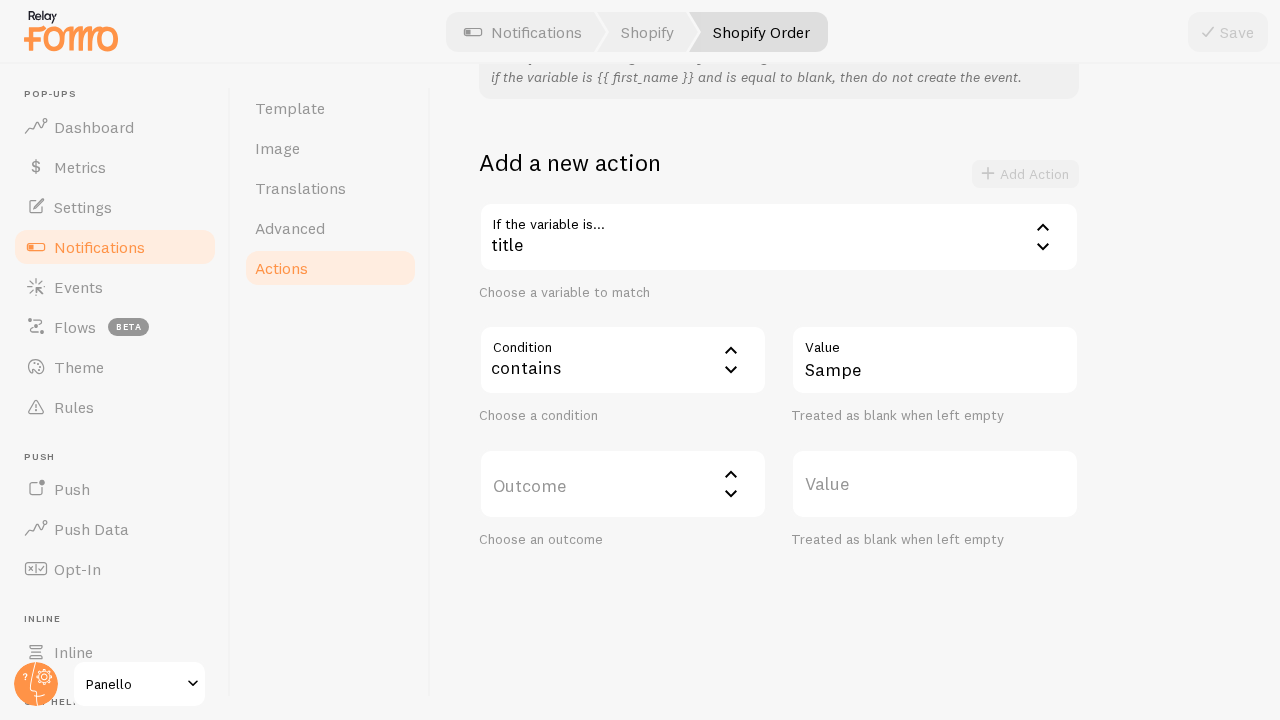 click on "Outcome" at bounding box center (623, 484) 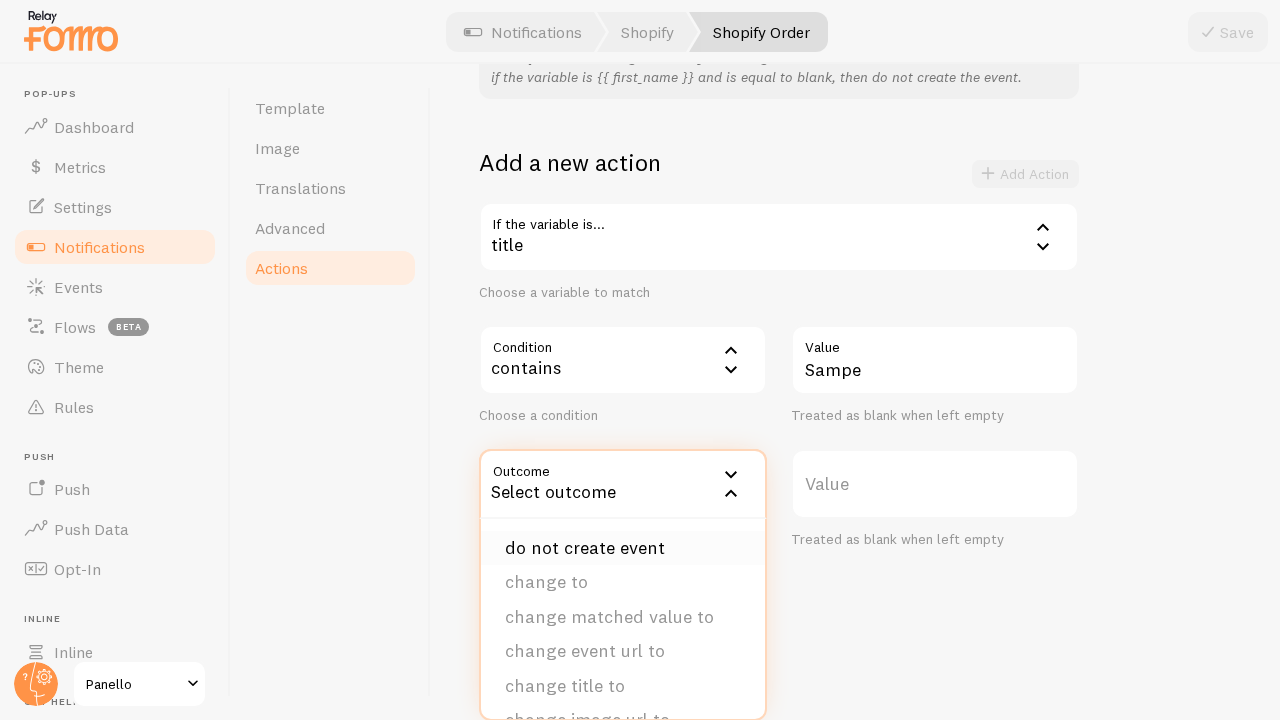 click on "do not create event" at bounding box center (623, 548) 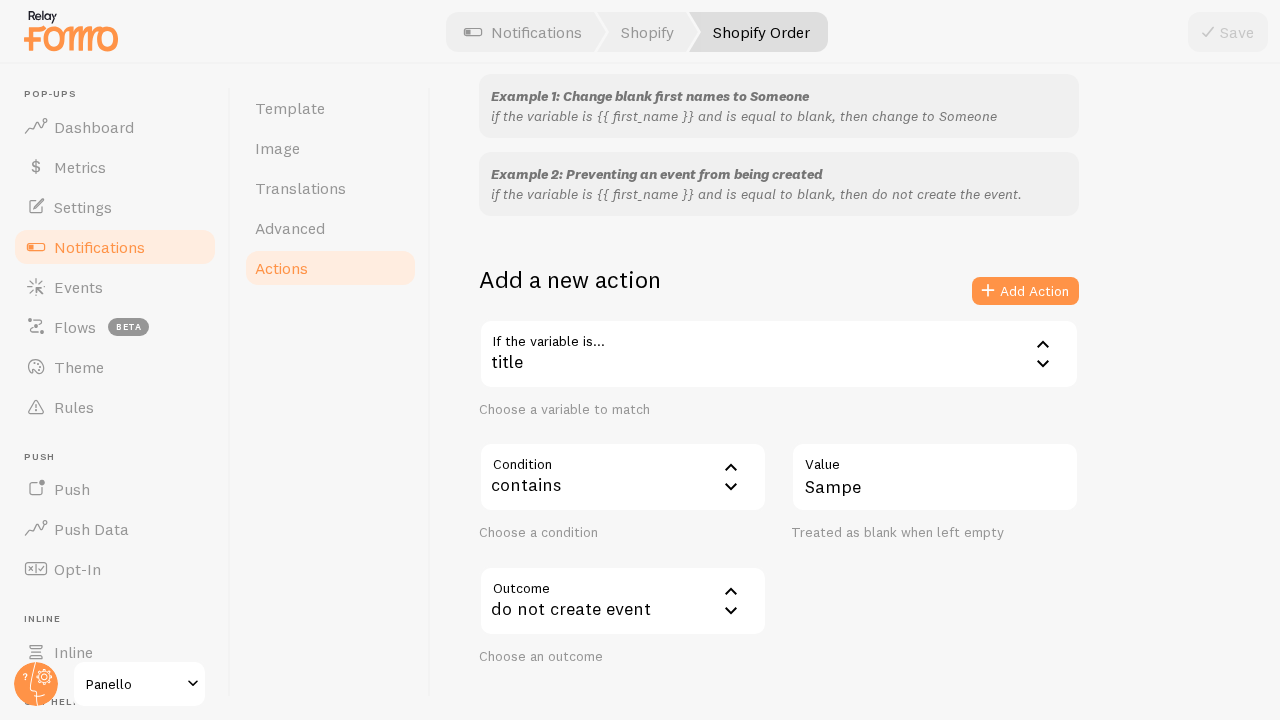 scroll, scrollTop: 199, scrollLeft: 0, axis: vertical 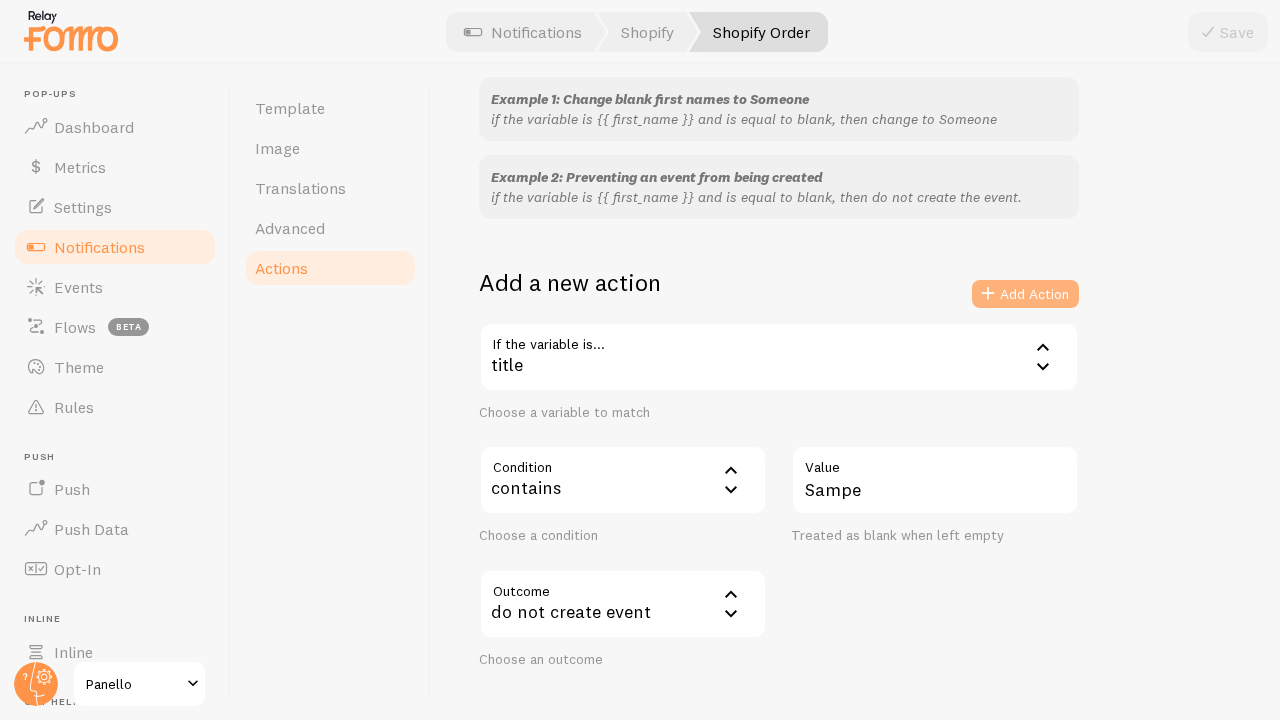 click on "Add Action" at bounding box center [1025, 294] 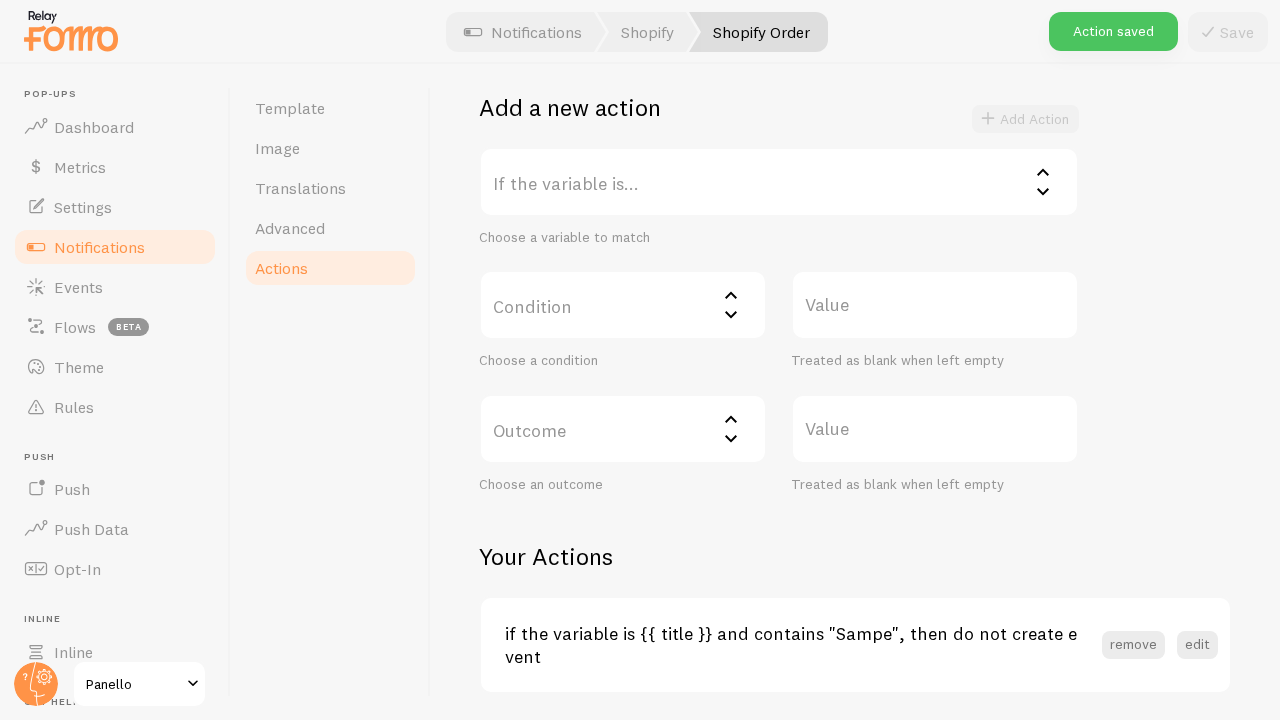 scroll, scrollTop: 444, scrollLeft: 0, axis: vertical 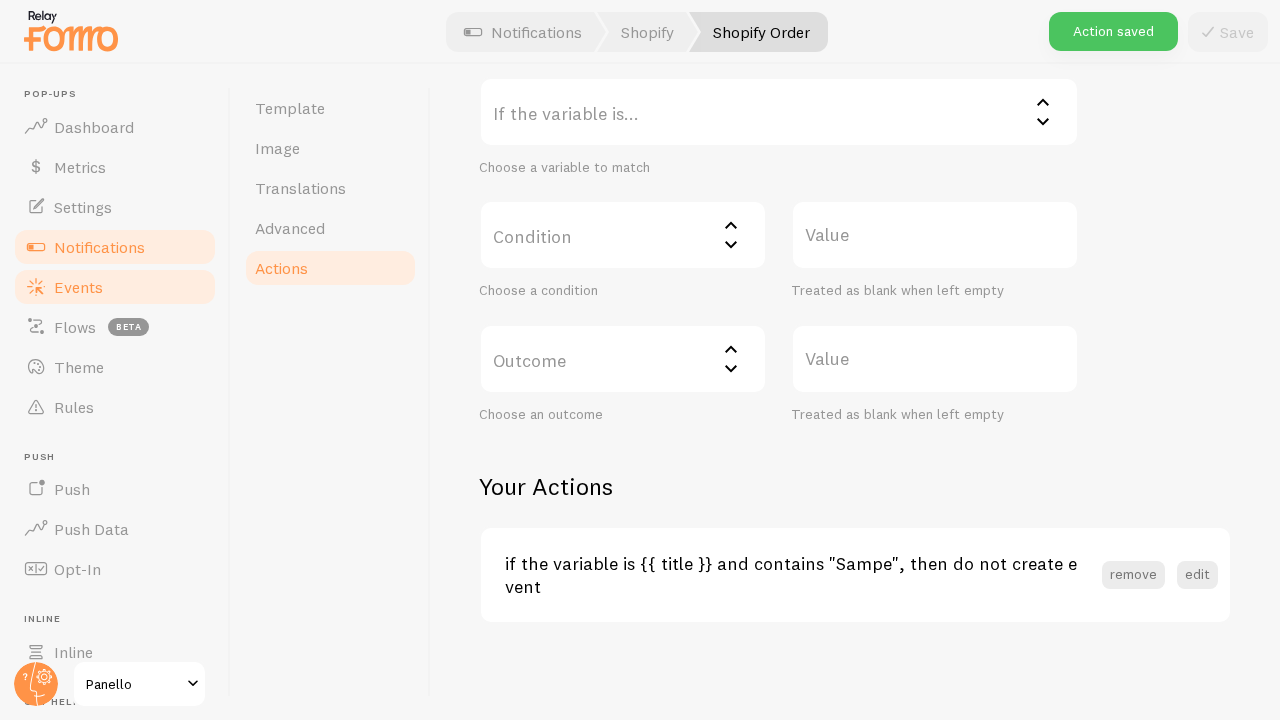 click on "Events" at bounding box center (78, 287) 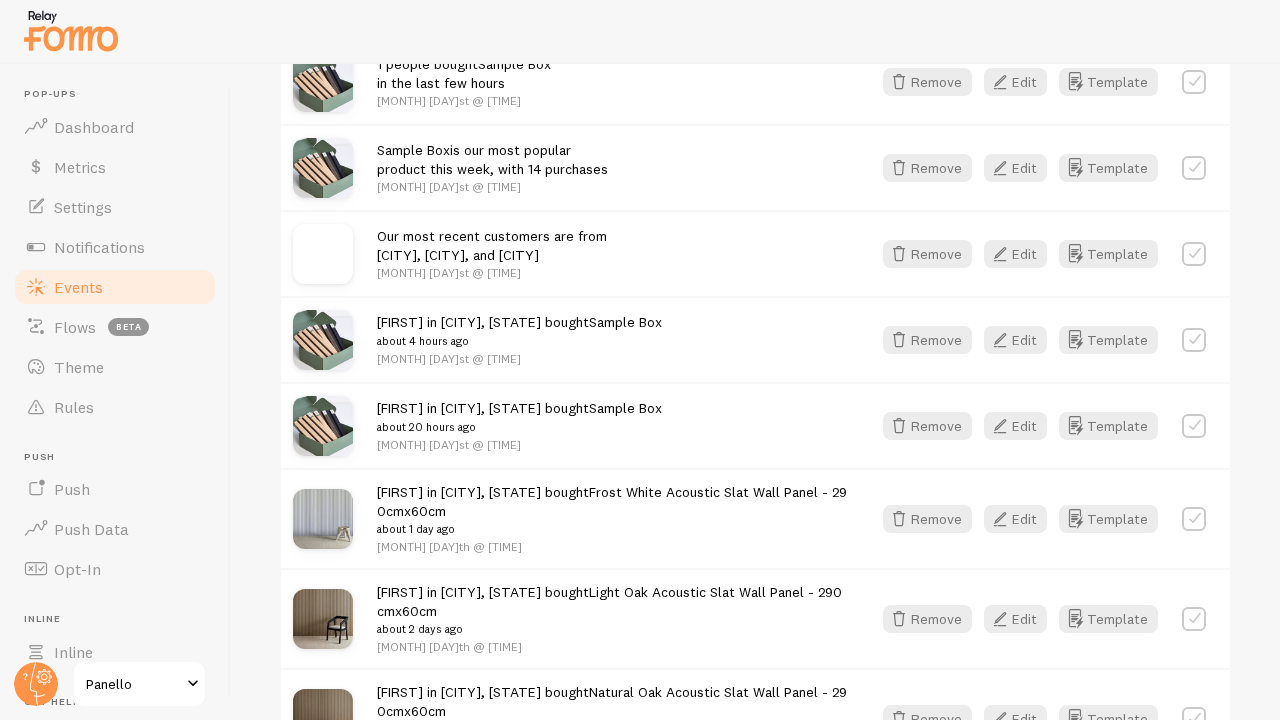 scroll, scrollTop: 558, scrollLeft: 0, axis: vertical 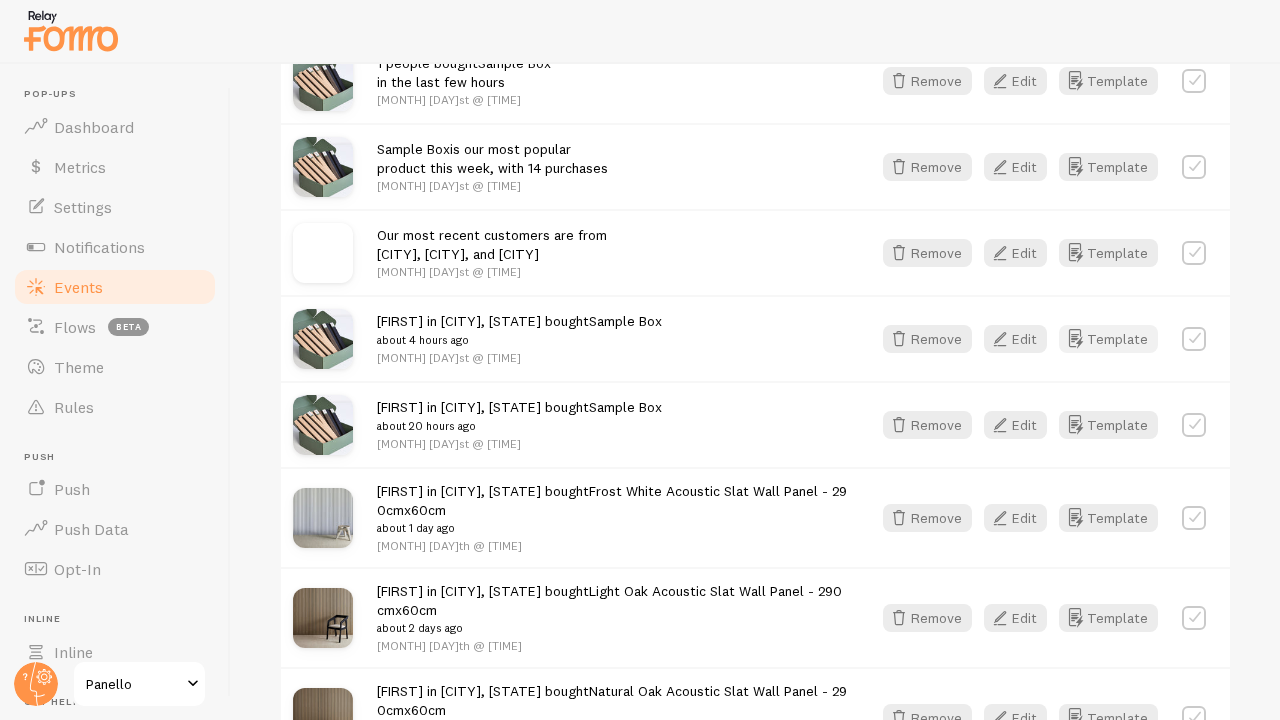 click on "Template" at bounding box center [1108, 339] 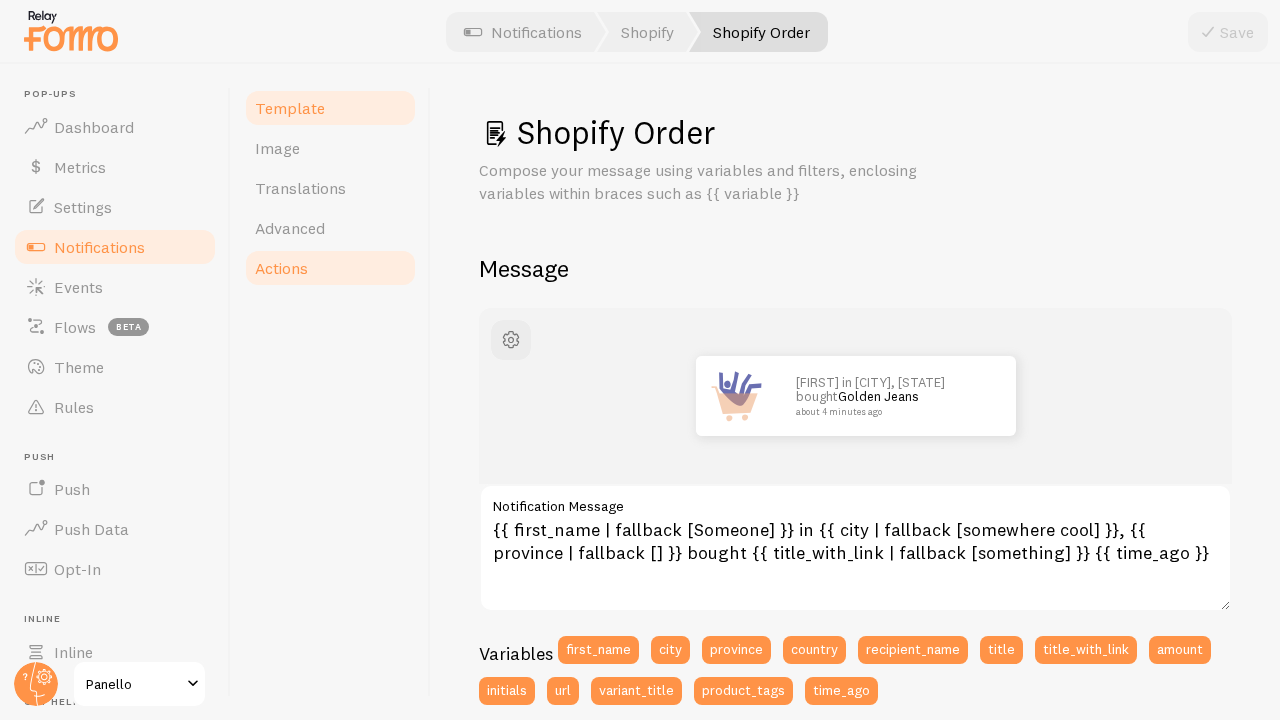 click on "Actions" at bounding box center (281, 268) 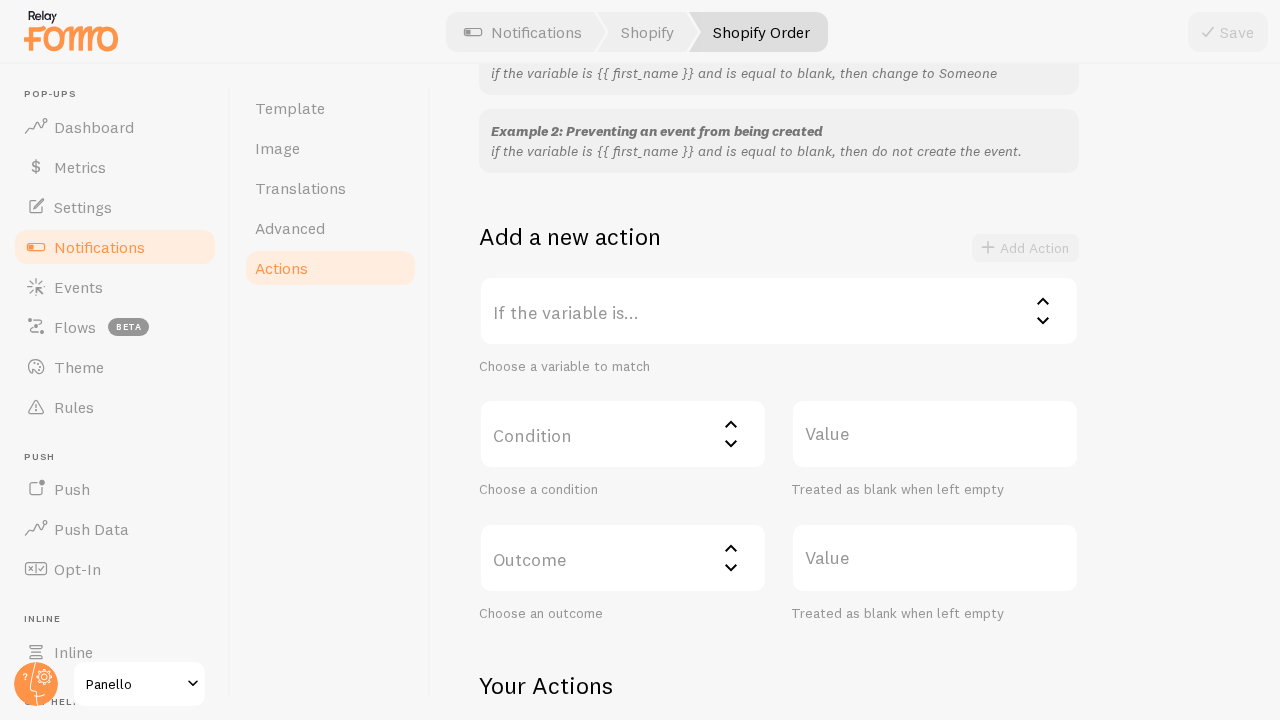 scroll, scrollTop: 444, scrollLeft: 0, axis: vertical 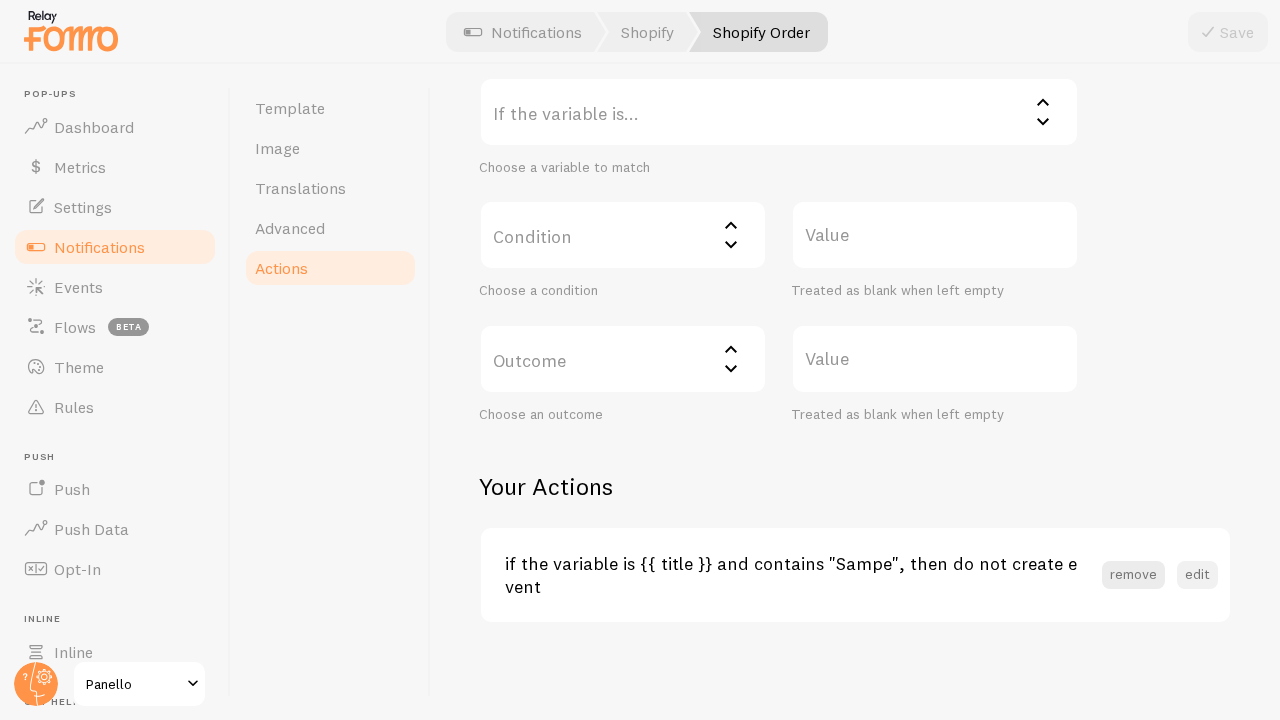 click on "edit" at bounding box center (1197, 575) 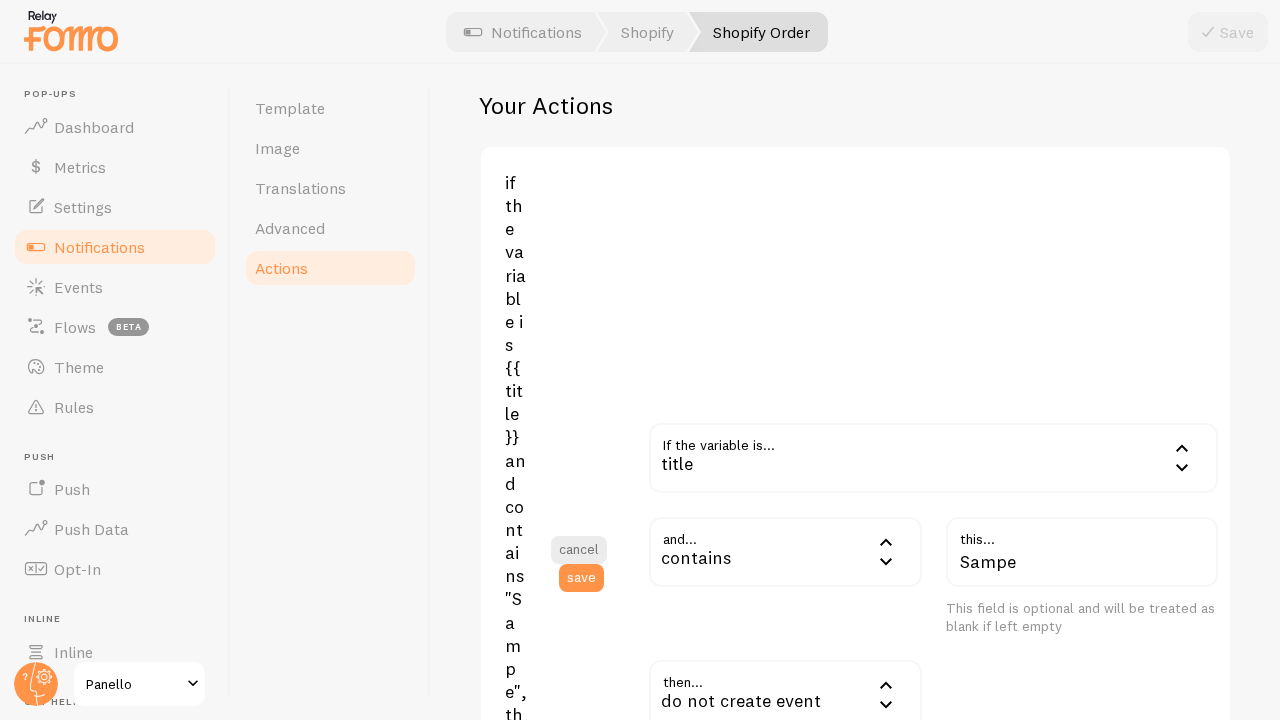 scroll, scrollTop: 1099, scrollLeft: 0, axis: vertical 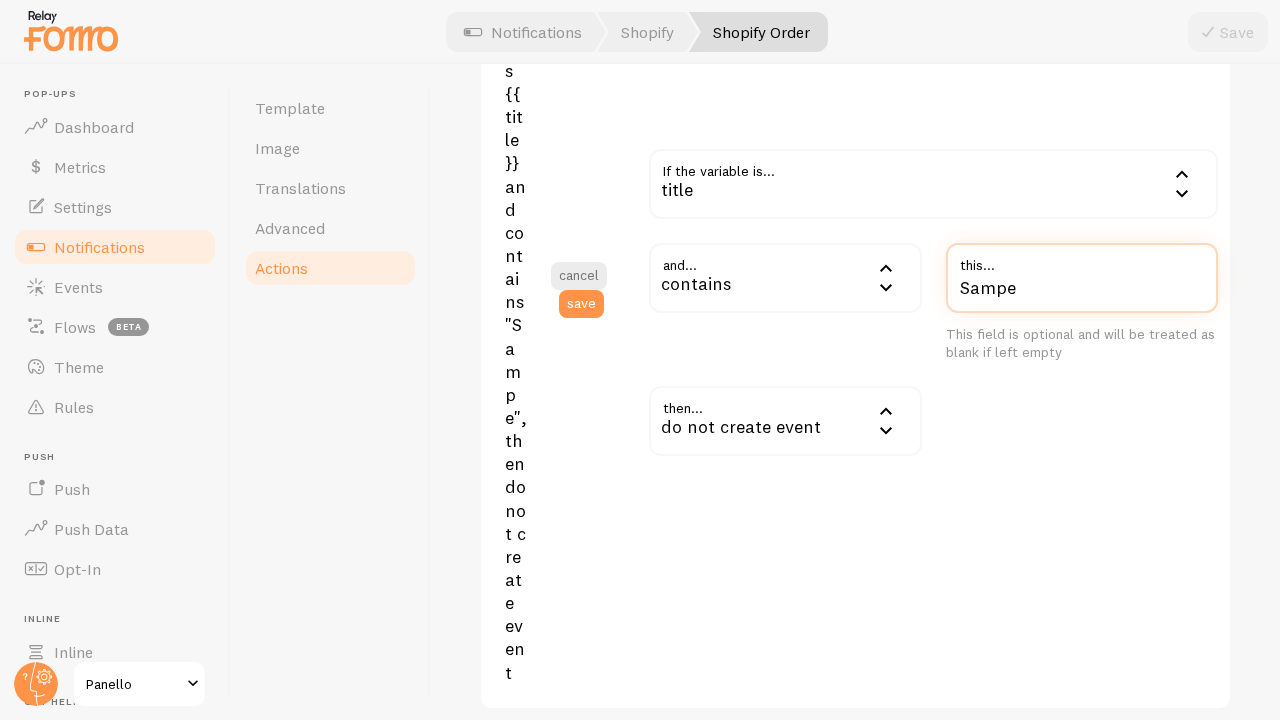 click on "Sampe" at bounding box center [1082, 278] 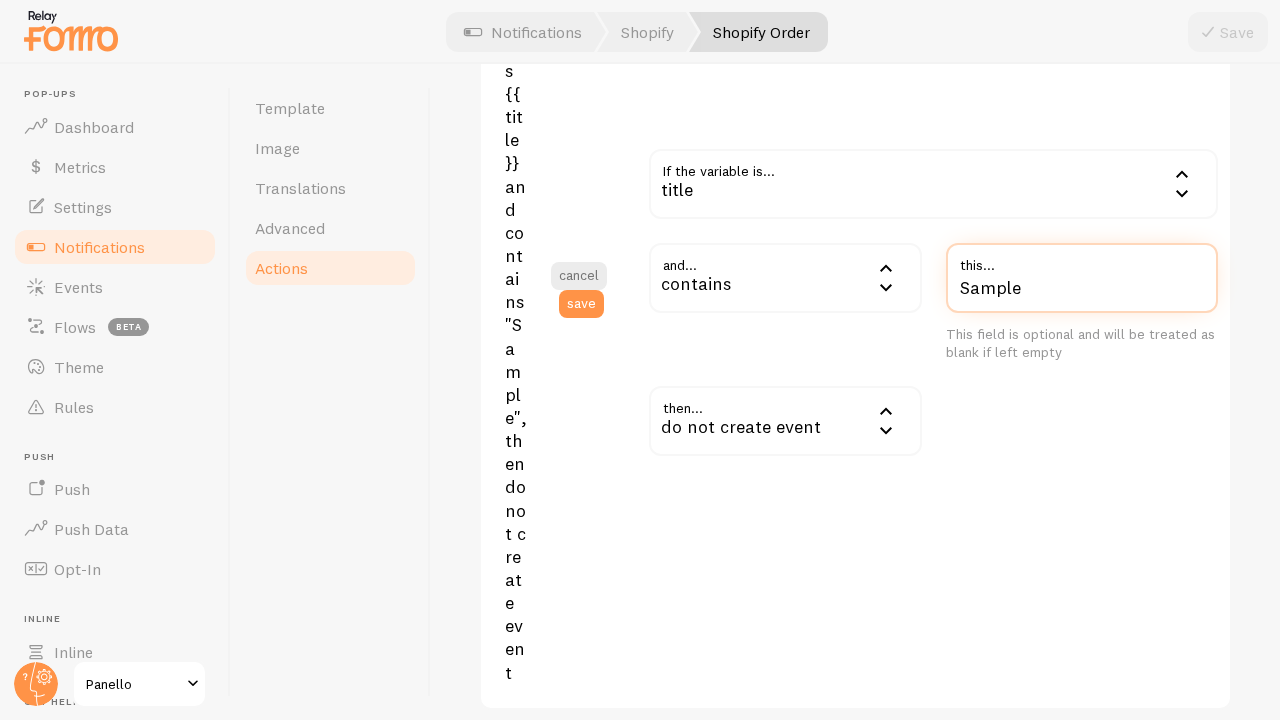 scroll, scrollTop: 1044, scrollLeft: 0, axis: vertical 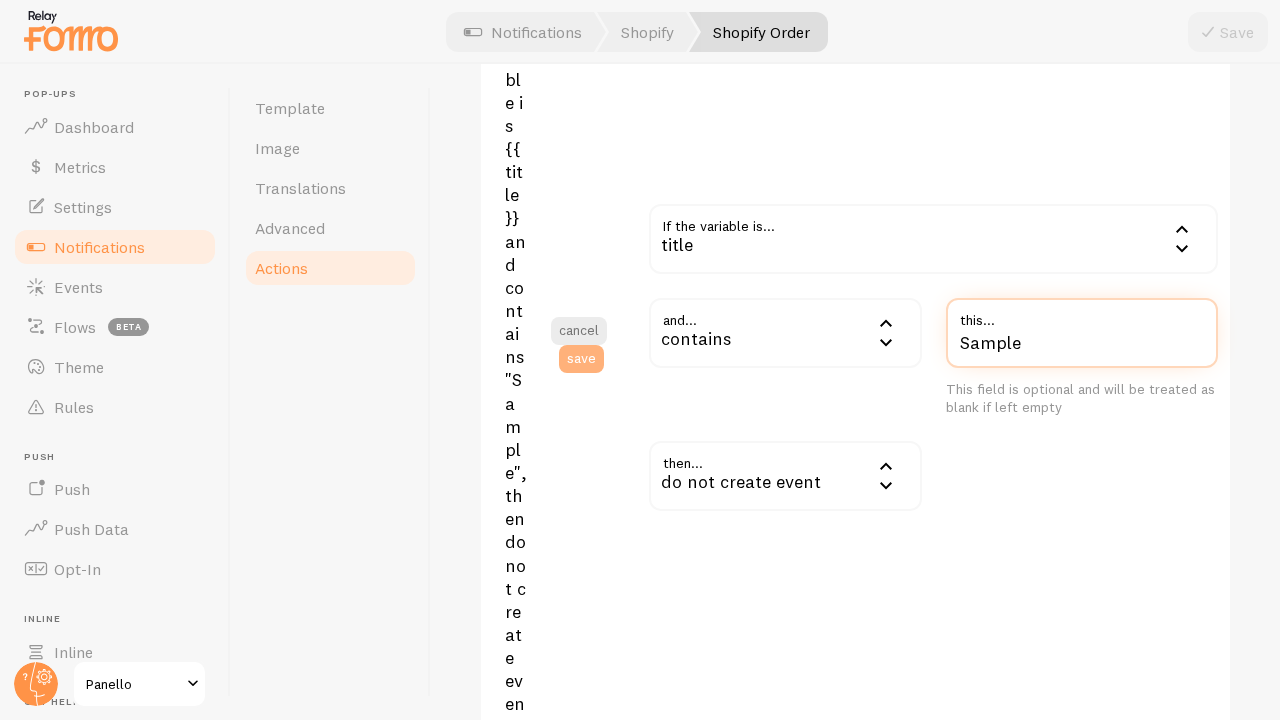 type on "Sample" 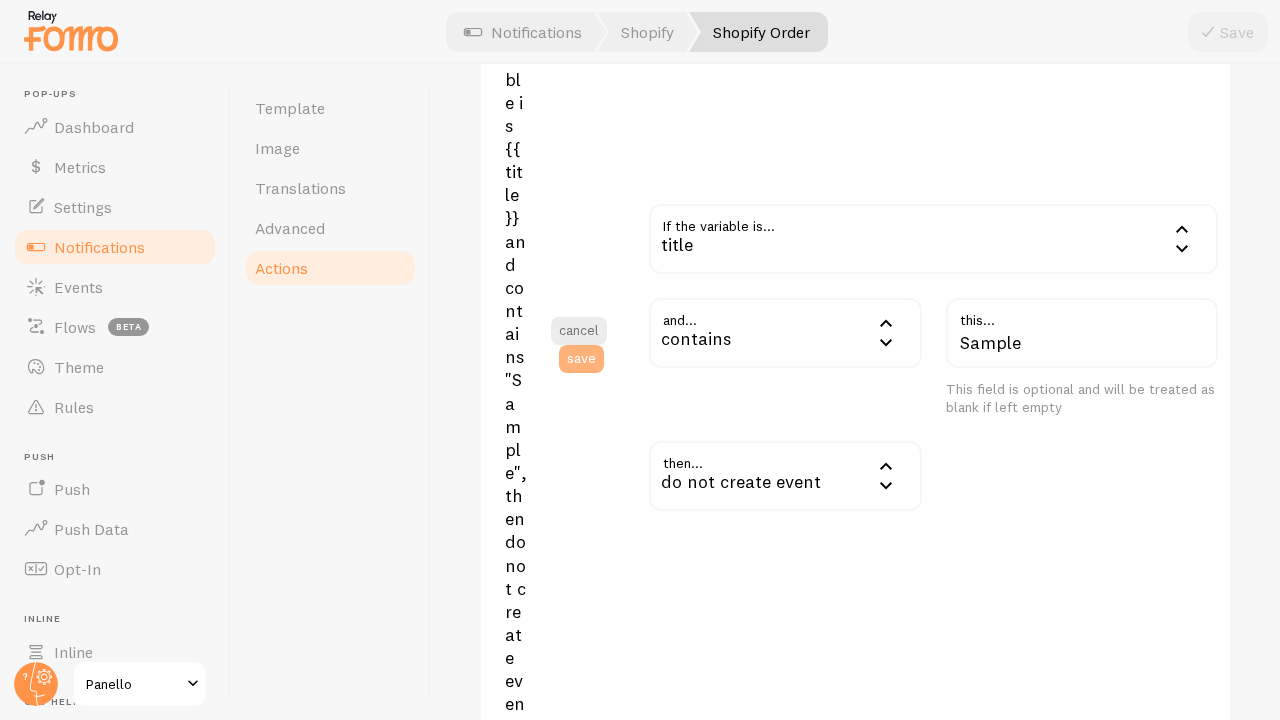 click on "save" at bounding box center (581, 359) 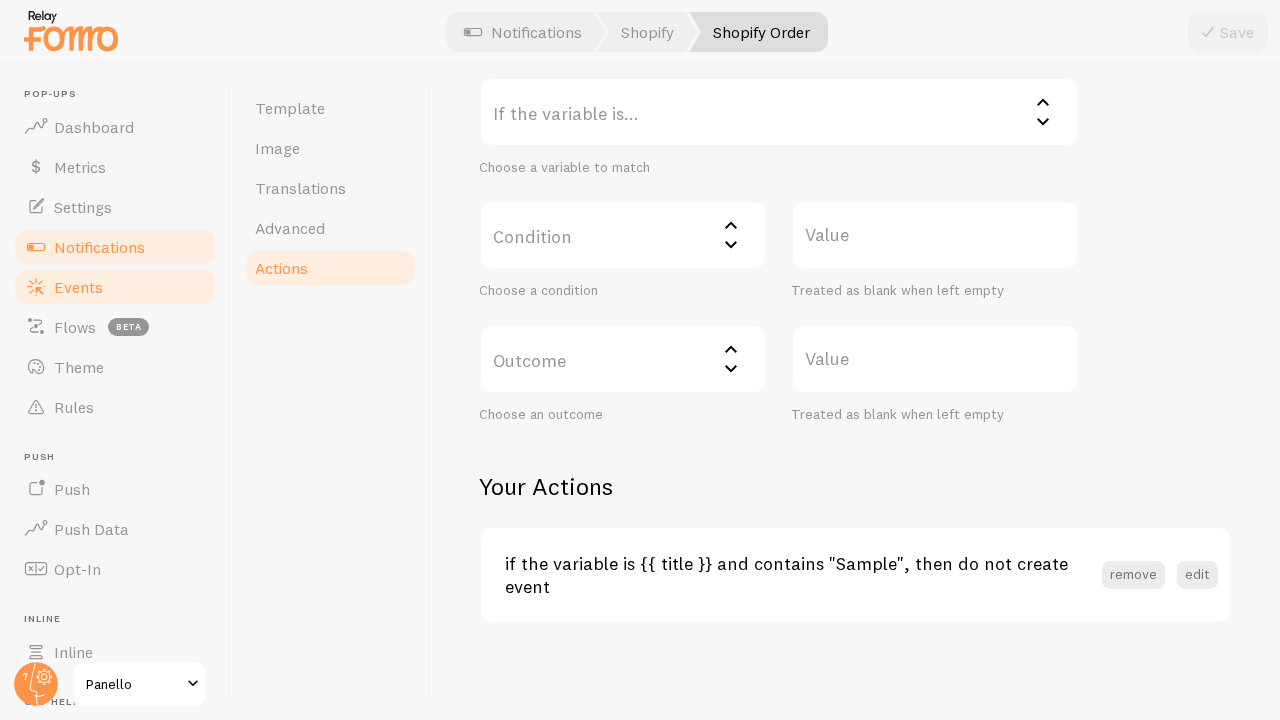 click on "Events" at bounding box center (78, 287) 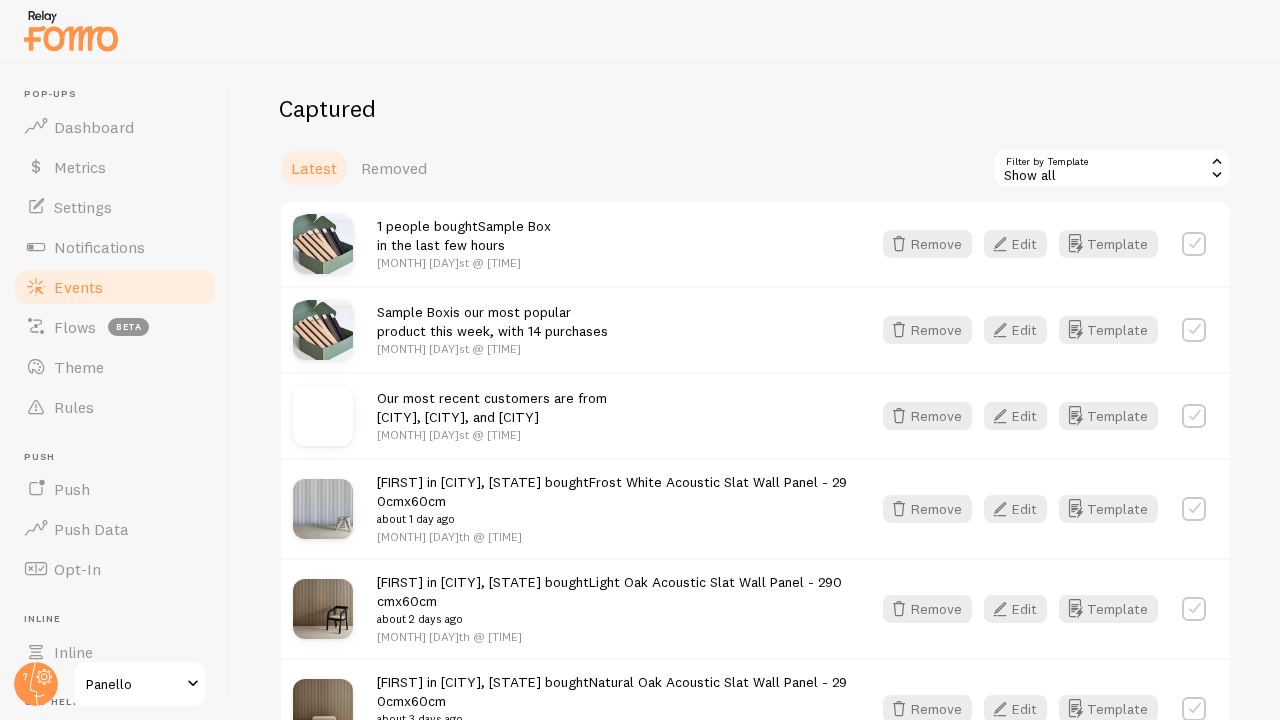 scroll, scrollTop: 392, scrollLeft: 0, axis: vertical 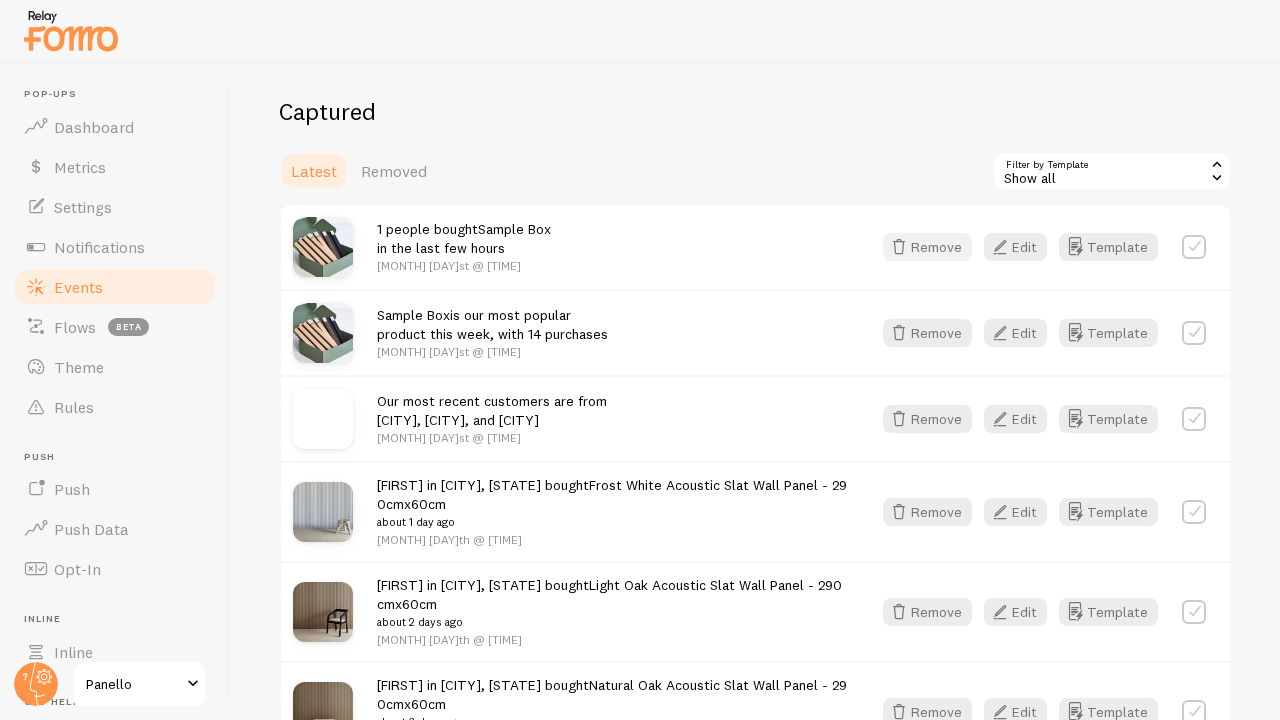 click on "Remove" at bounding box center (927, 247) 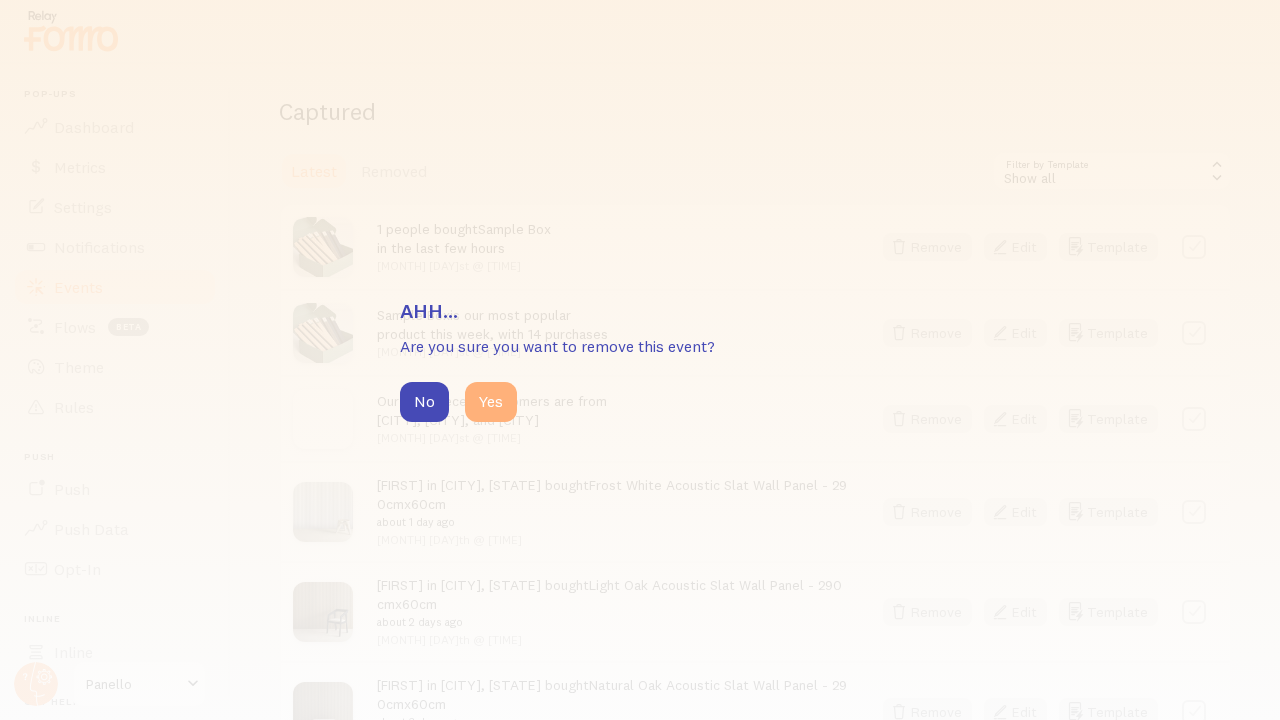 click on "Yes" at bounding box center (491, 402) 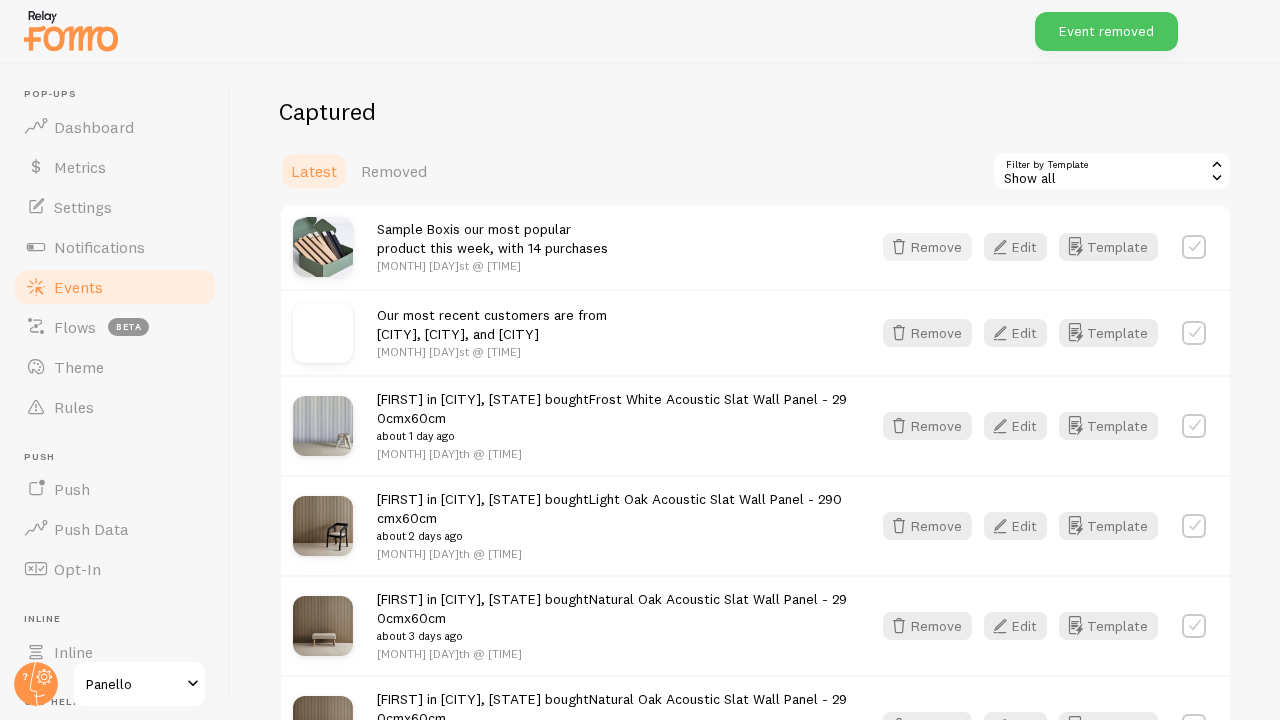 click on "Remove" at bounding box center [927, 247] 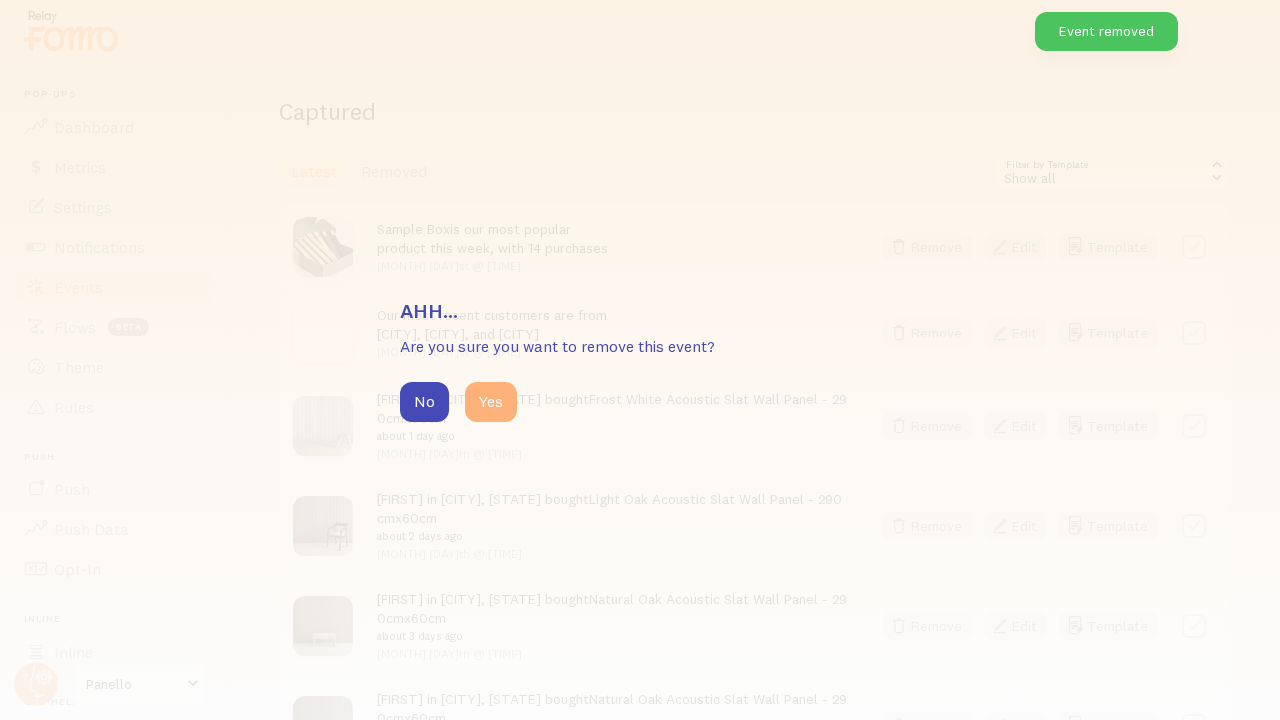 click on "Yes" at bounding box center [491, 402] 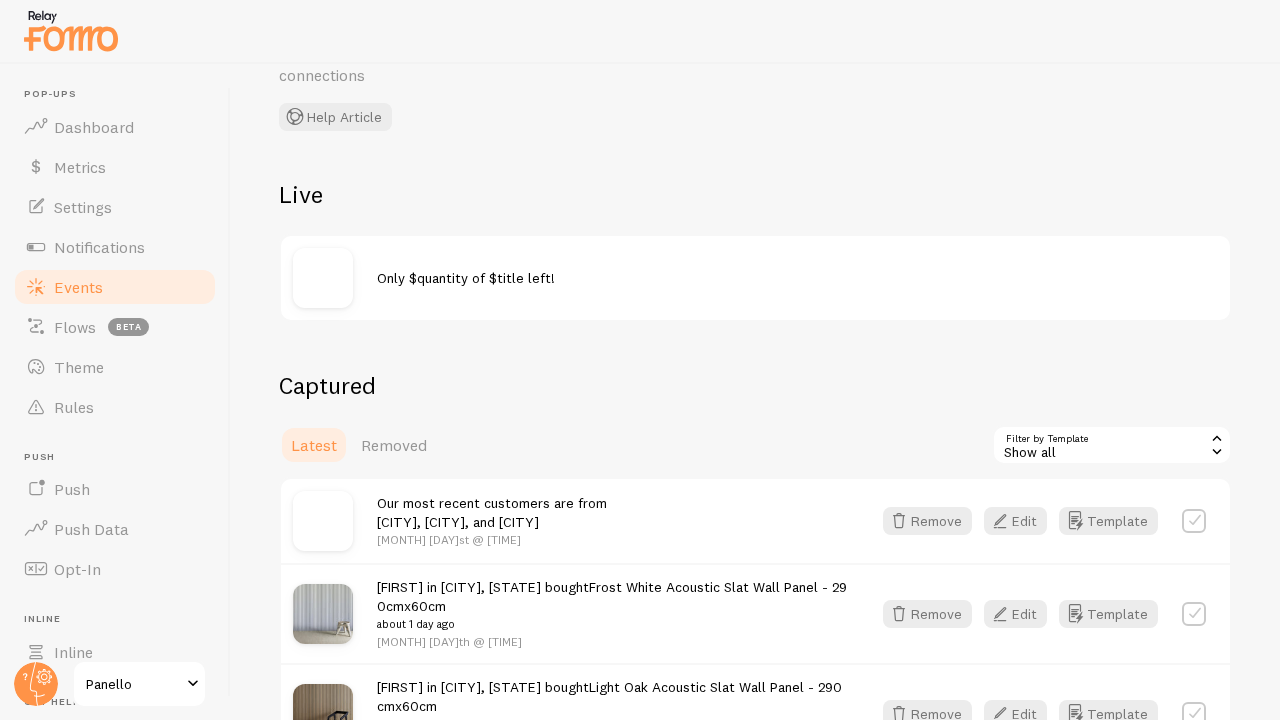 scroll, scrollTop: 110, scrollLeft: 0, axis: vertical 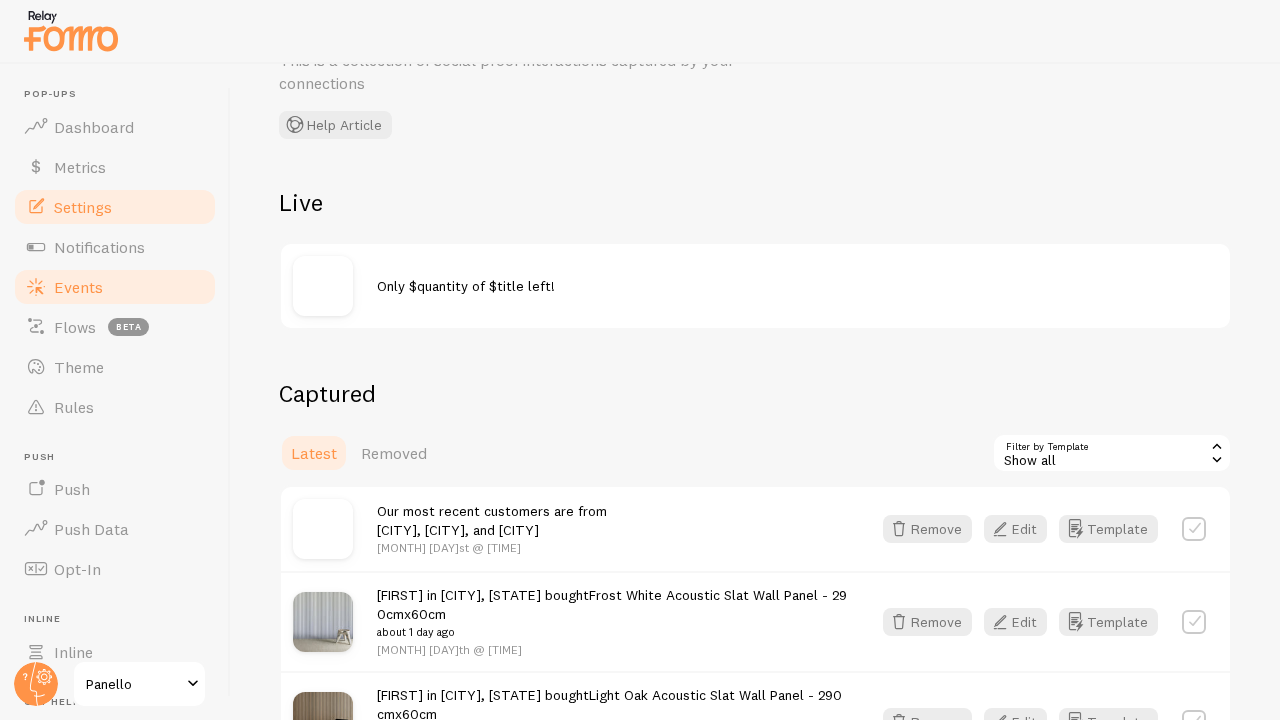 click on "Settings" at bounding box center [115, 207] 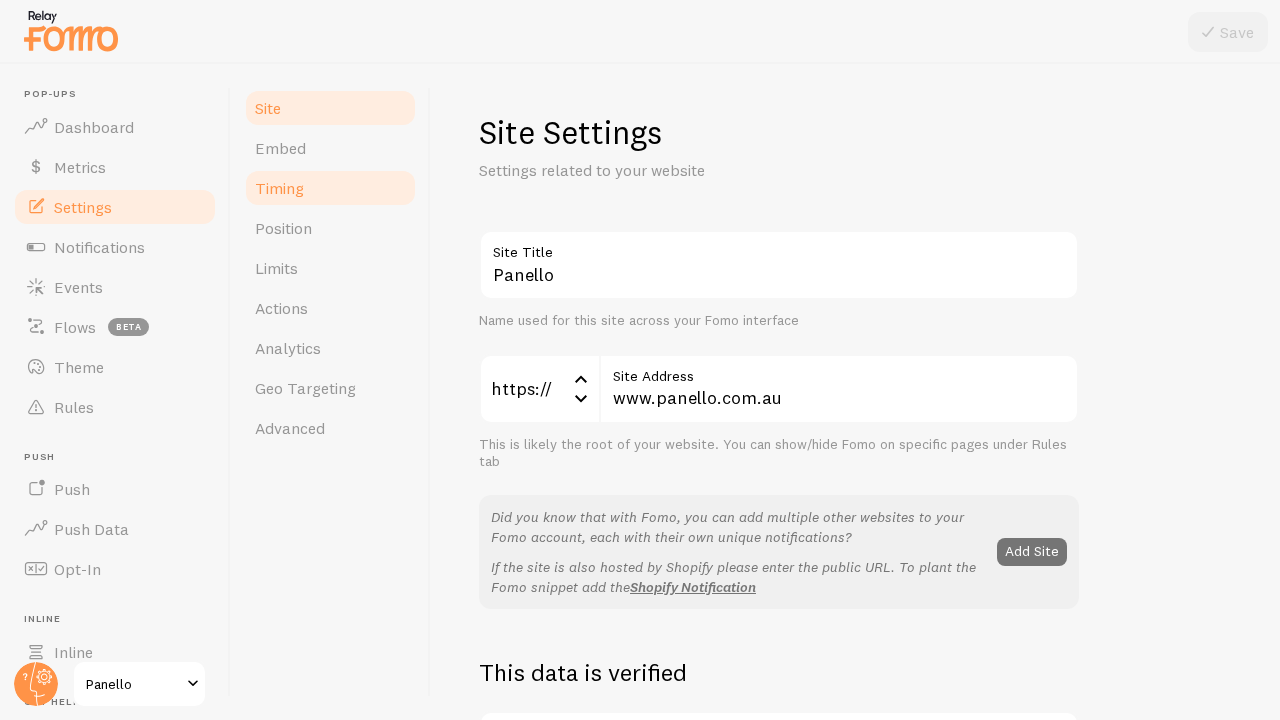 click on "Timing" at bounding box center [330, 188] 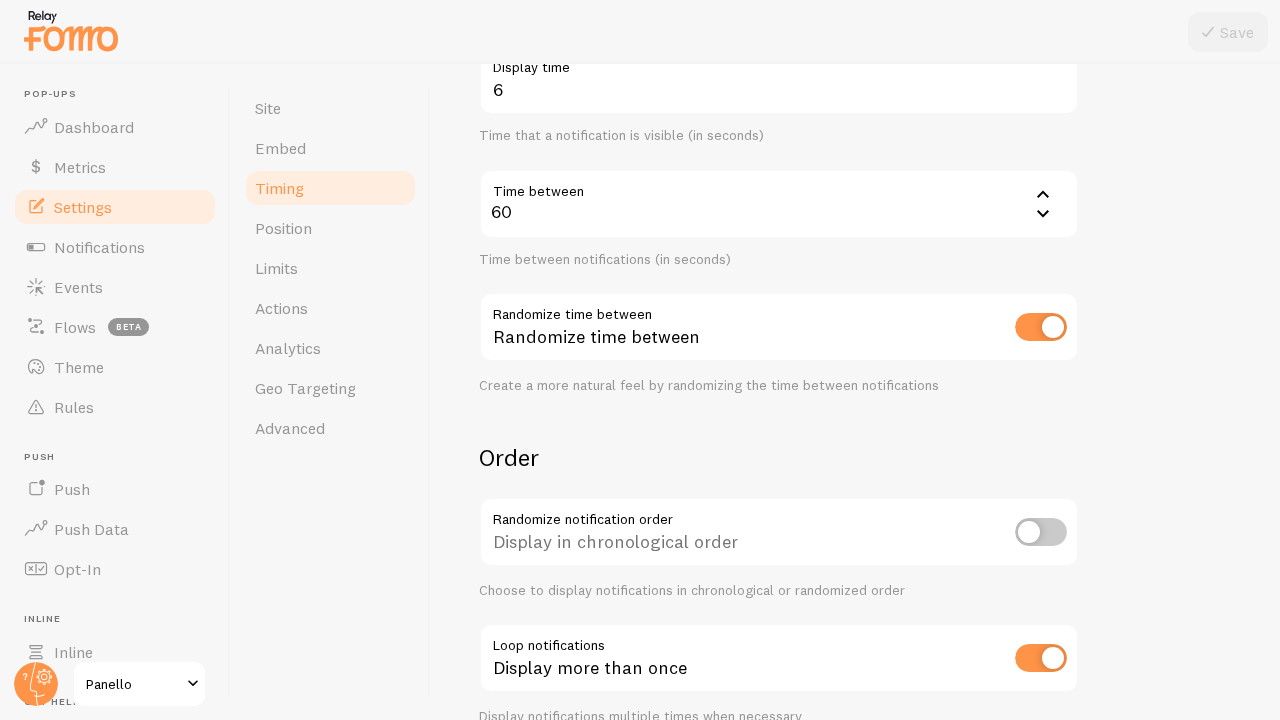 scroll, scrollTop: 398, scrollLeft: 0, axis: vertical 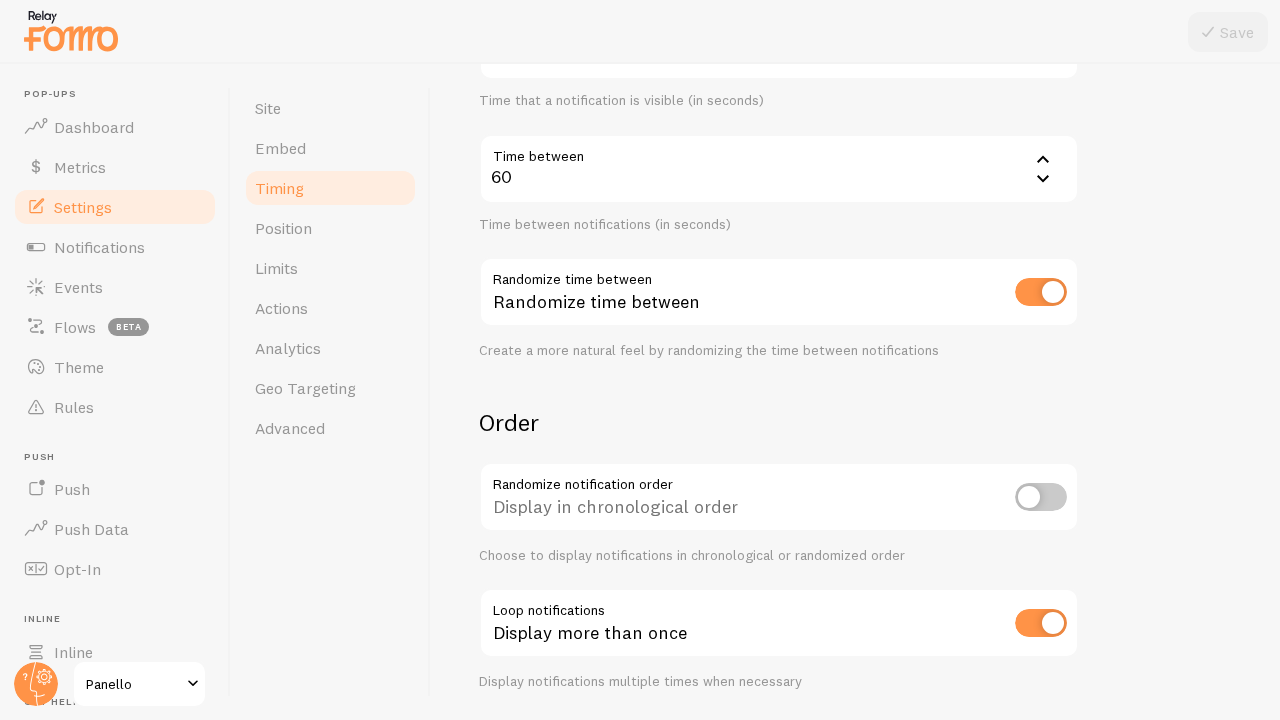 click at bounding box center [1041, 497] 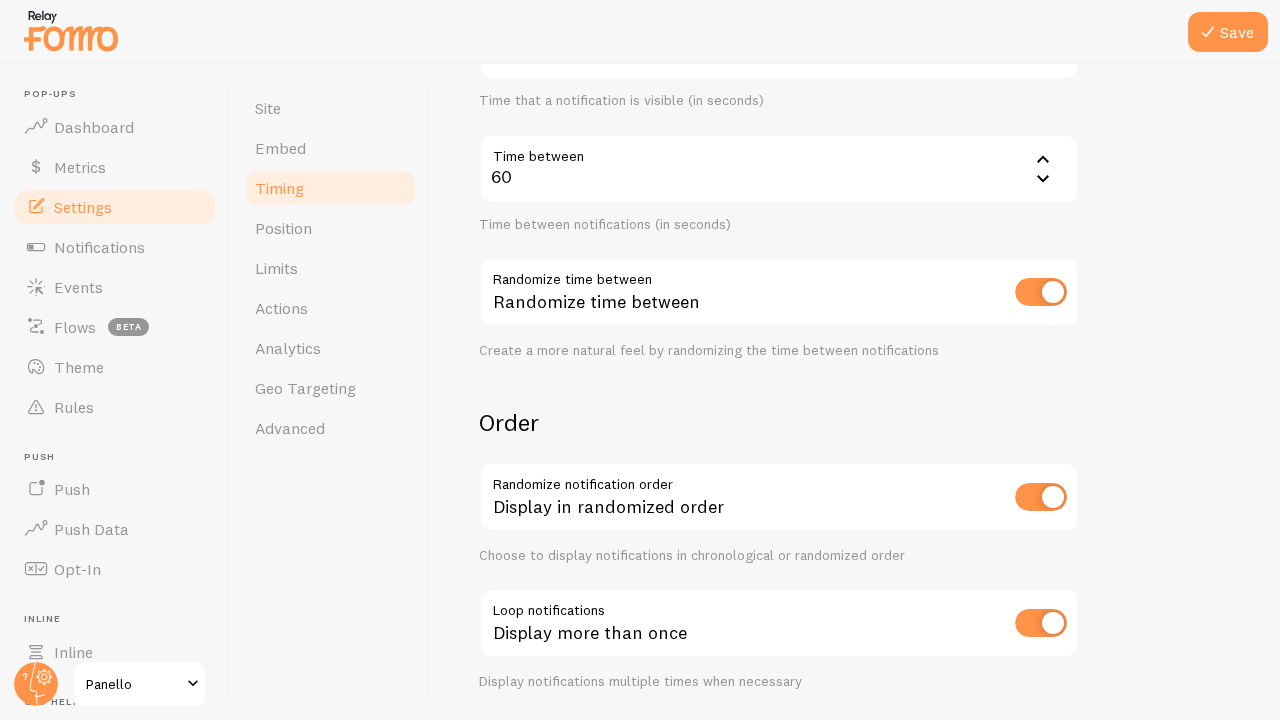 click at bounding box center (1041, 497) 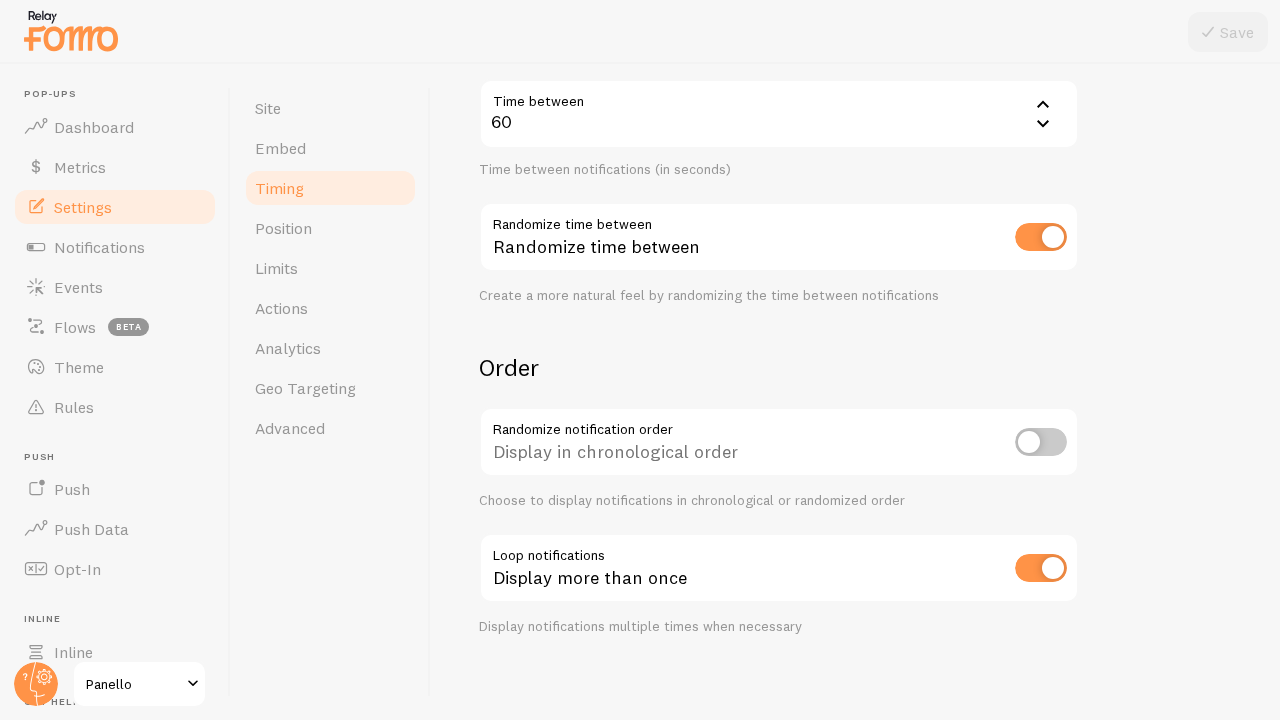 scroll, scrollTop: 464, scrollLeft: 0, axis: vertical 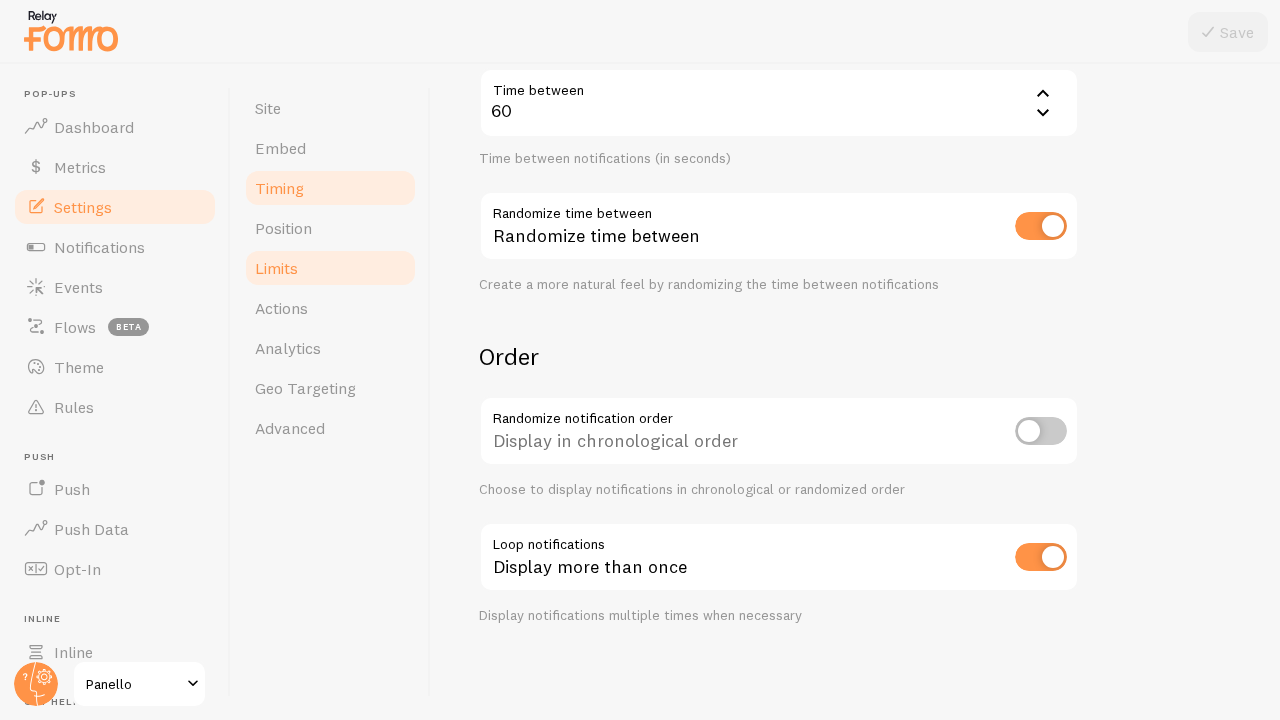 click on "Limits" at bounding box center [276, 268] 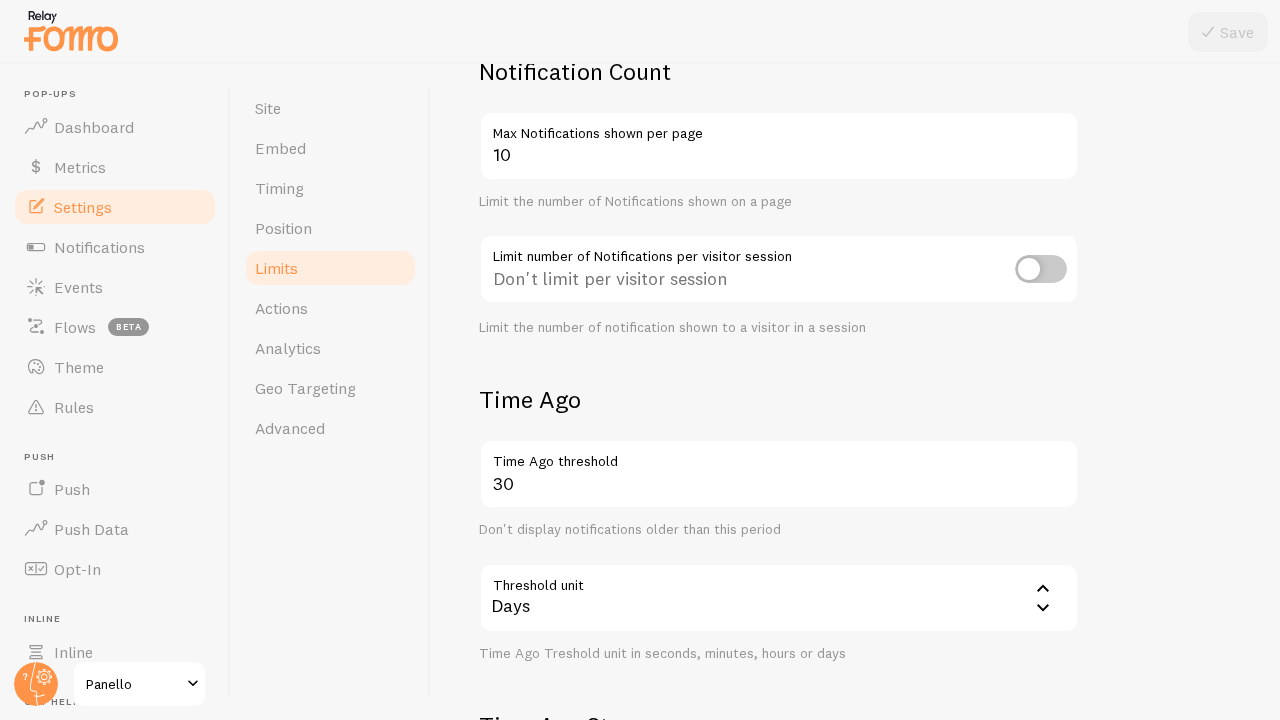 scroll, scrollTop: 166, scrollLeft: 0, axis: vertical 